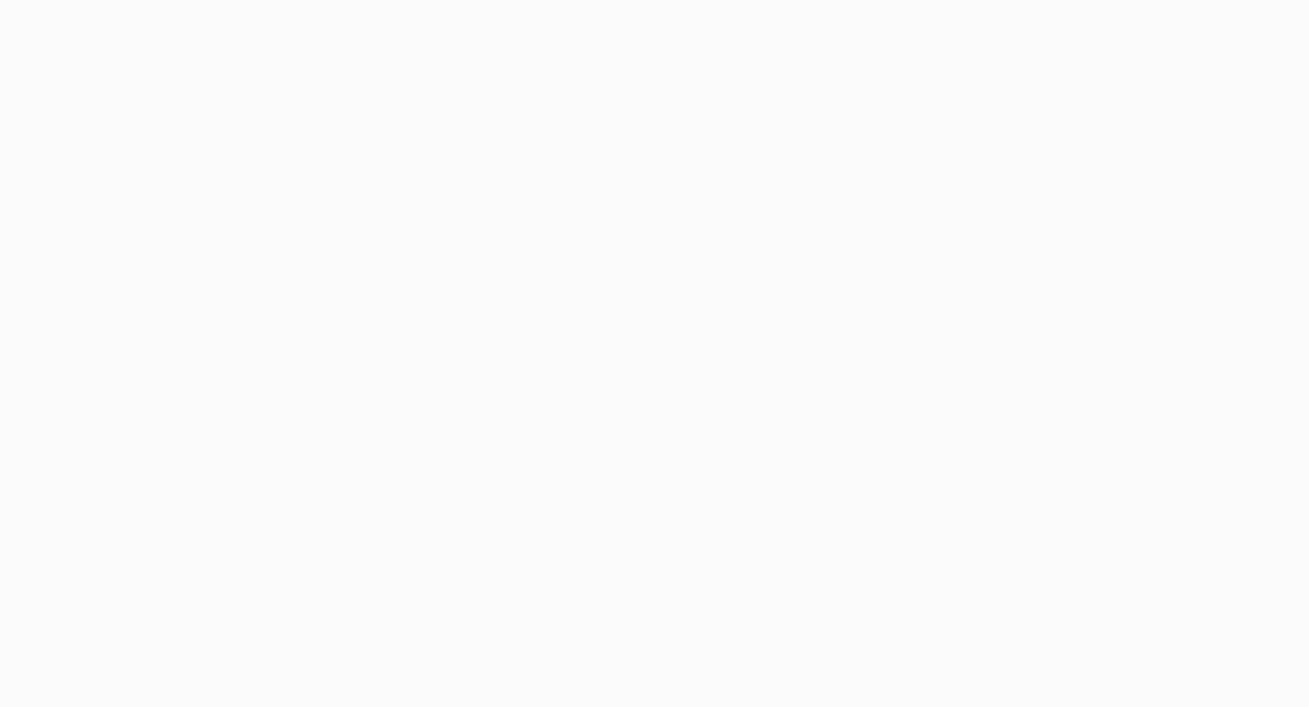 scroll, scrollTop: 0, scrollLeft: 0, axis: both 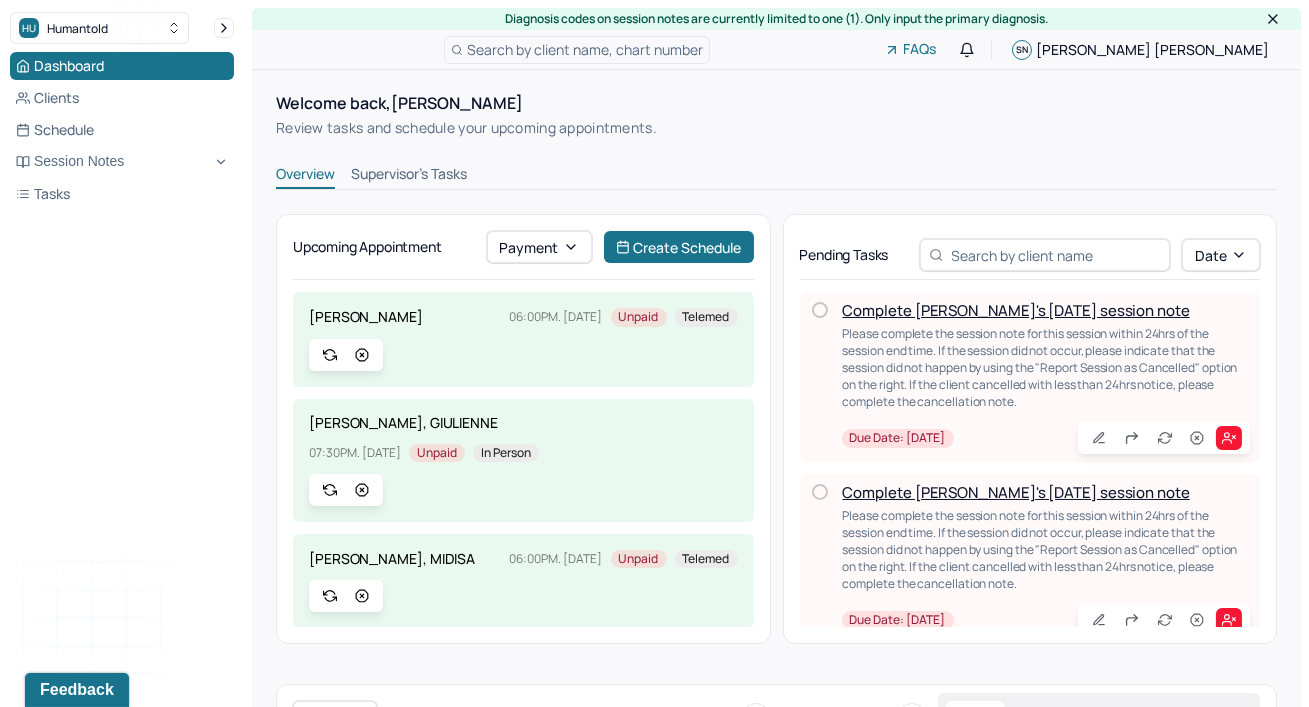 click on "Please complete the session note for this session within 24hrs of the session end time. If the session did not occur, please indicate that the session did not happen by using the "Report Session as Cancelled" option on the right. If the client cancelled with less than 24hrs notice, please complete the cancellation note." at bounding box center [1047, 367] 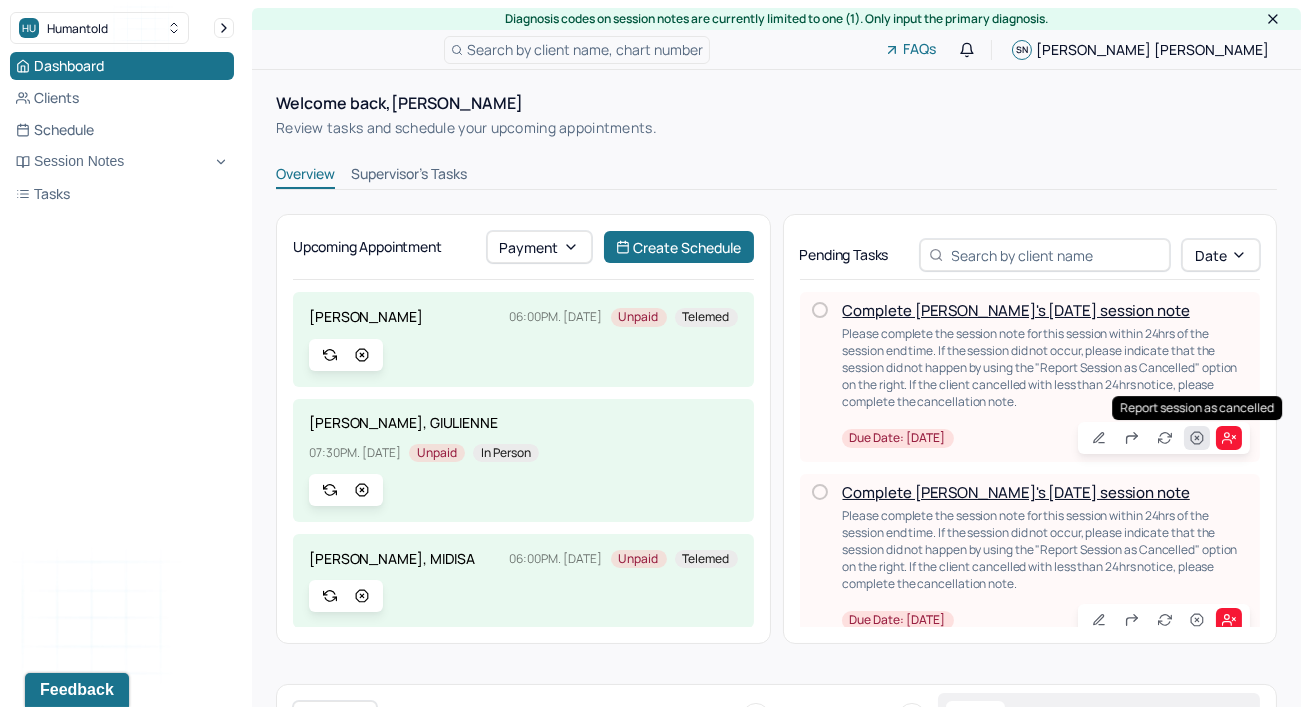 click 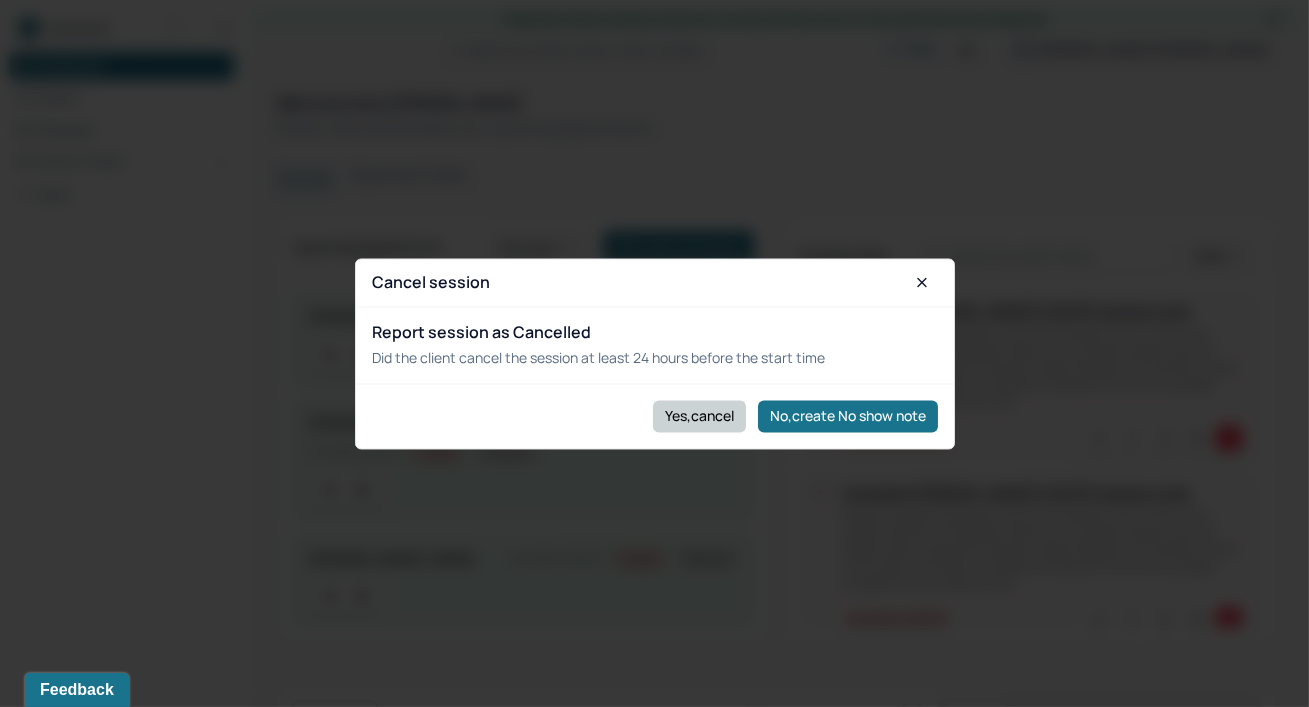 click on "Yes,cancel" at bounding box center [699, 416] 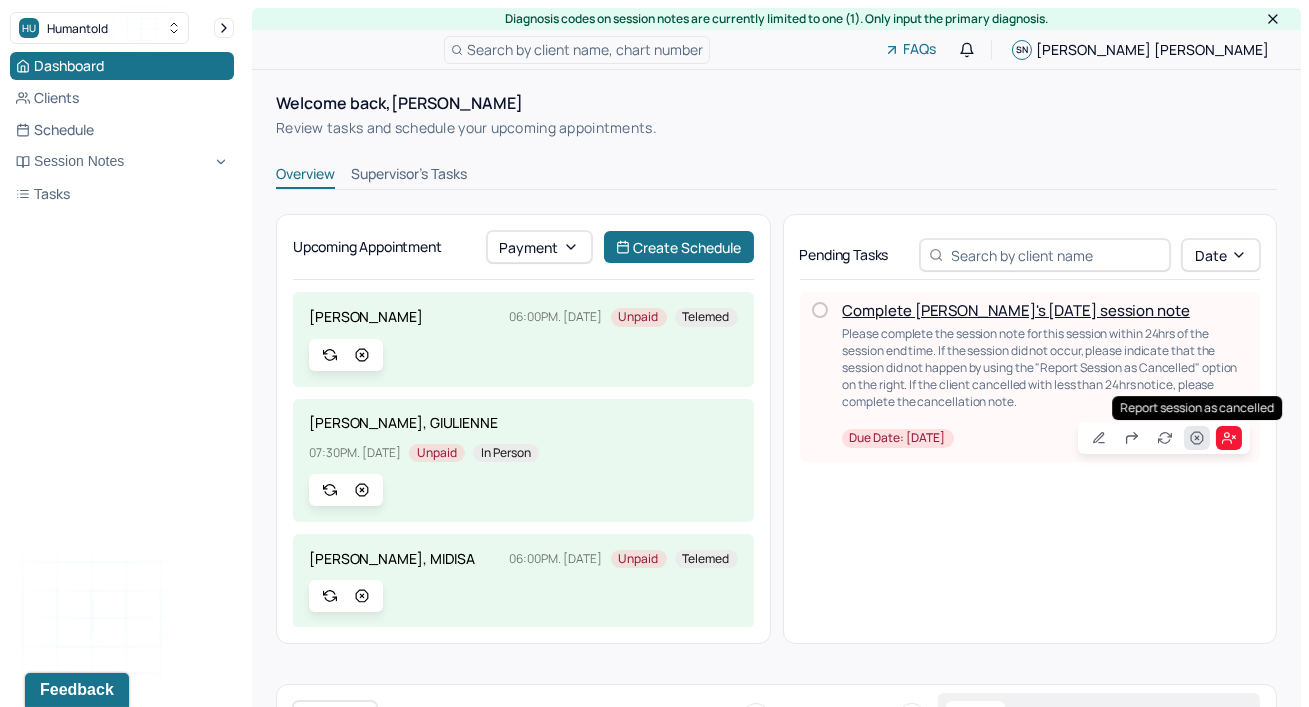 click 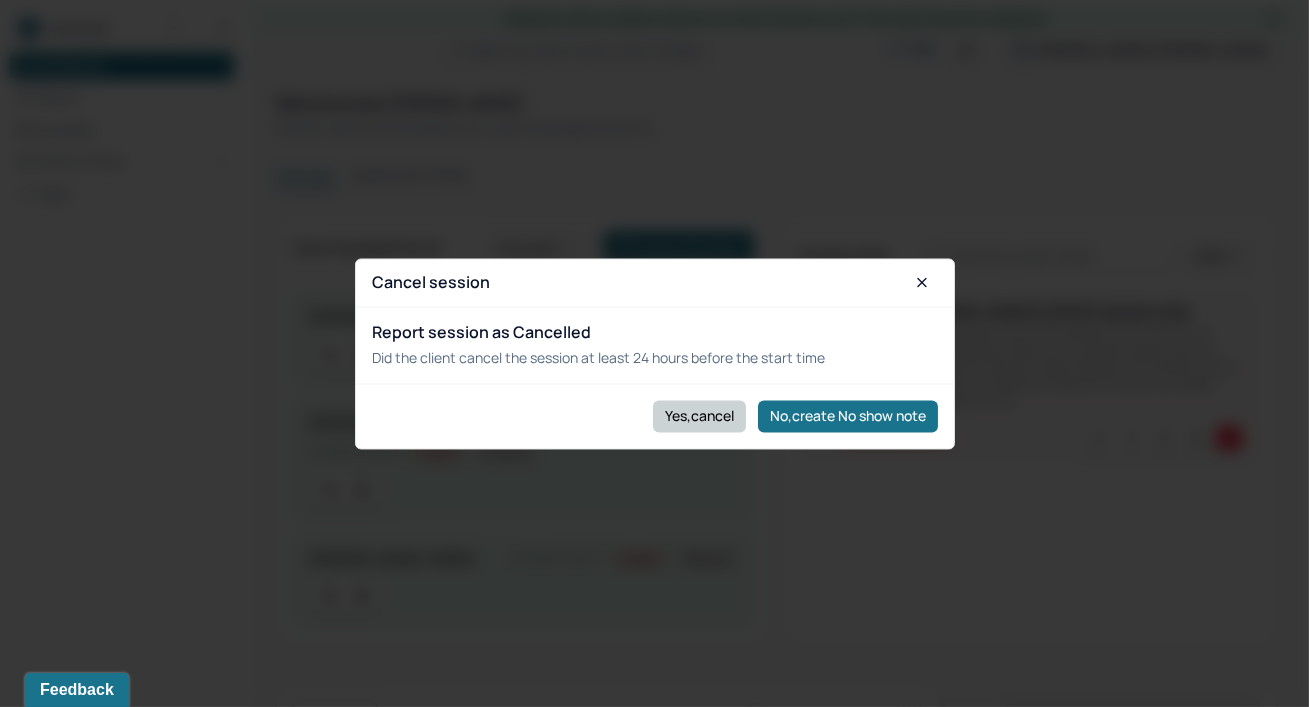 click on "Yes,cancel" at bounding box center (699, 416) 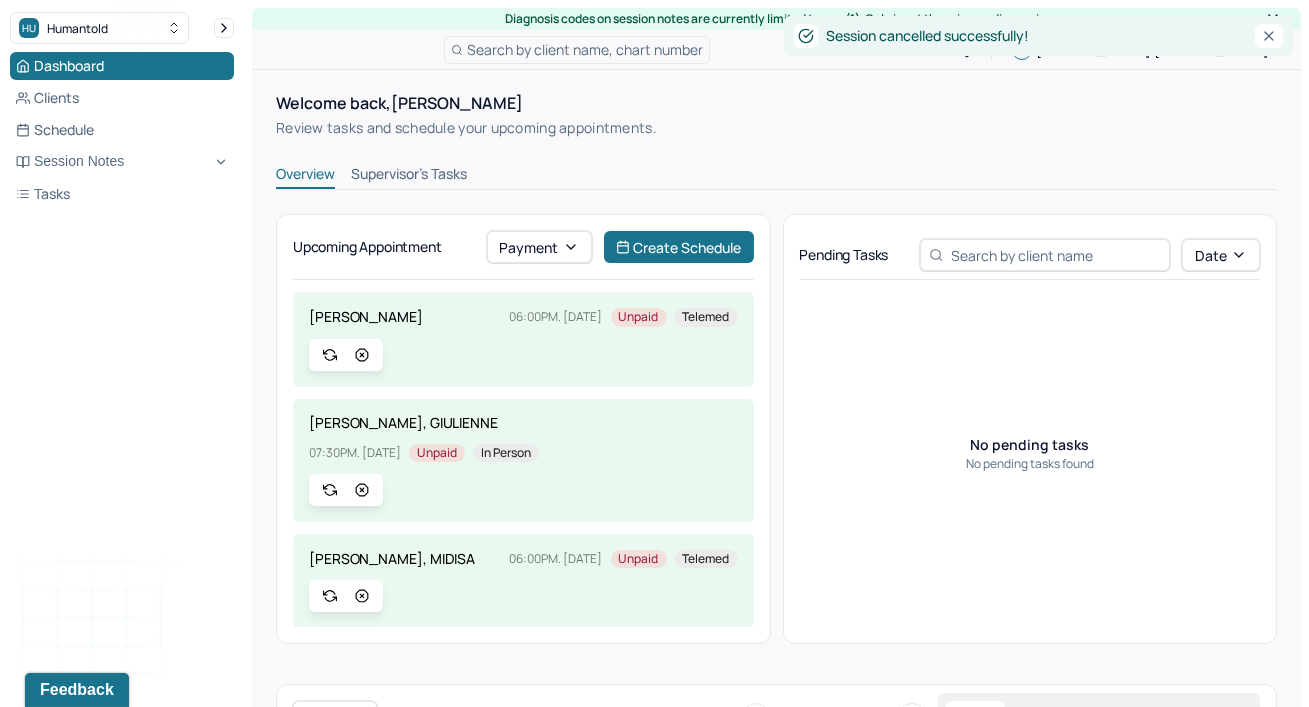 click on "Dashboard Clients Schedule Session Notes Tasks SN [PERSON_NAME] provider Logout" at bounding box center (122, 373) 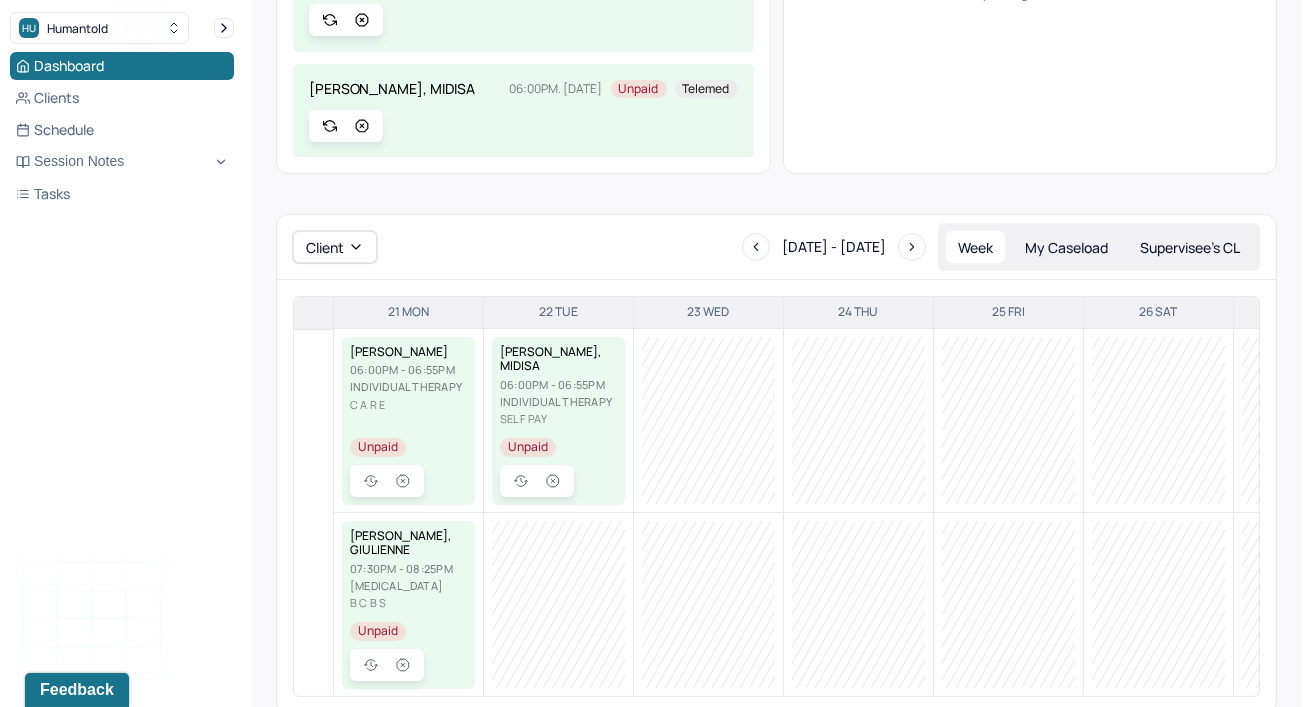 scroll, scrollTop: 398, scrollLeft: 0, axis: vertical 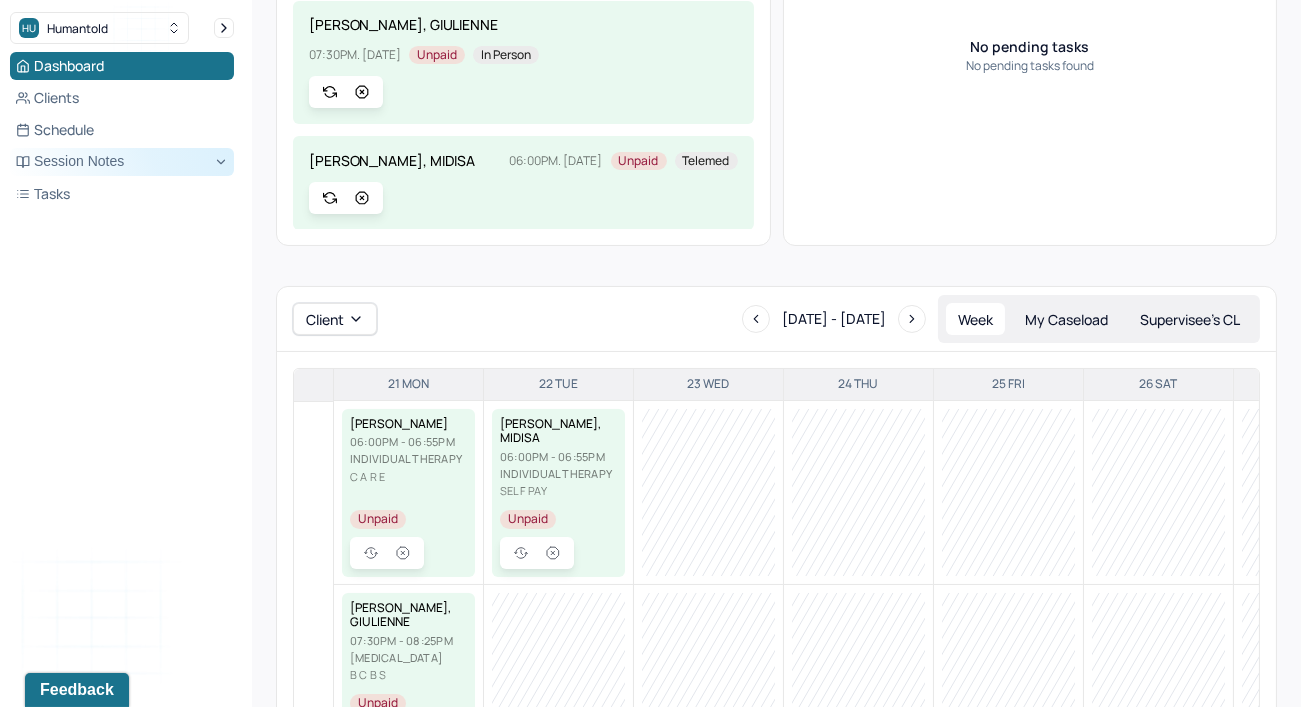 click on "Session Notes" at bounding box center (122, 162) 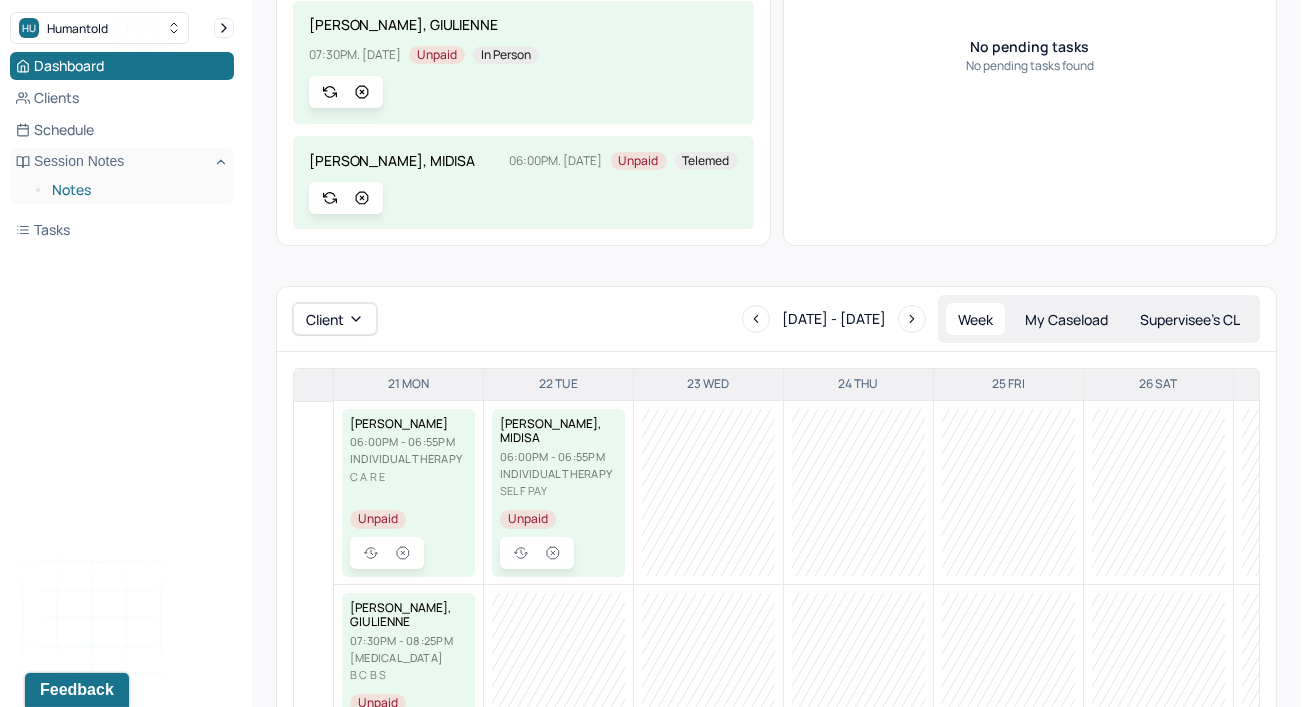 click on "Notes" at bounding box center [135, 190] 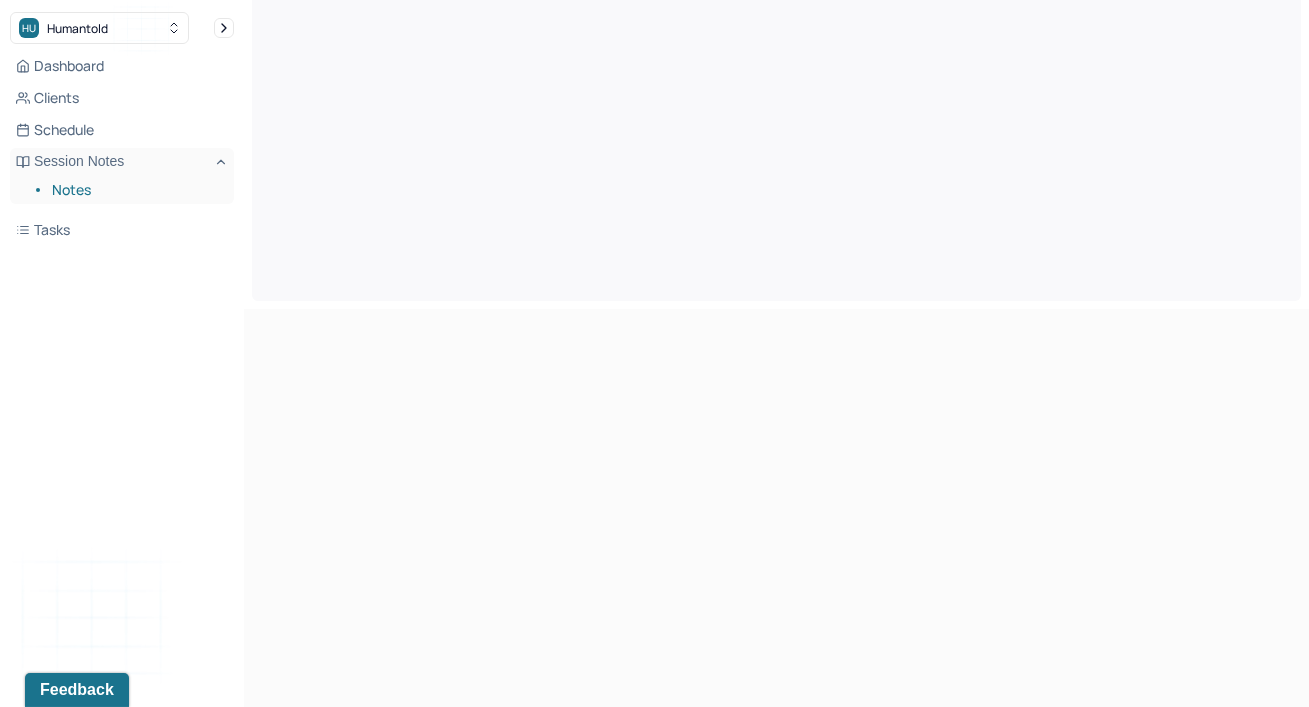 scroll, scrollTop: 0, scrollLeft: 0, axis: both 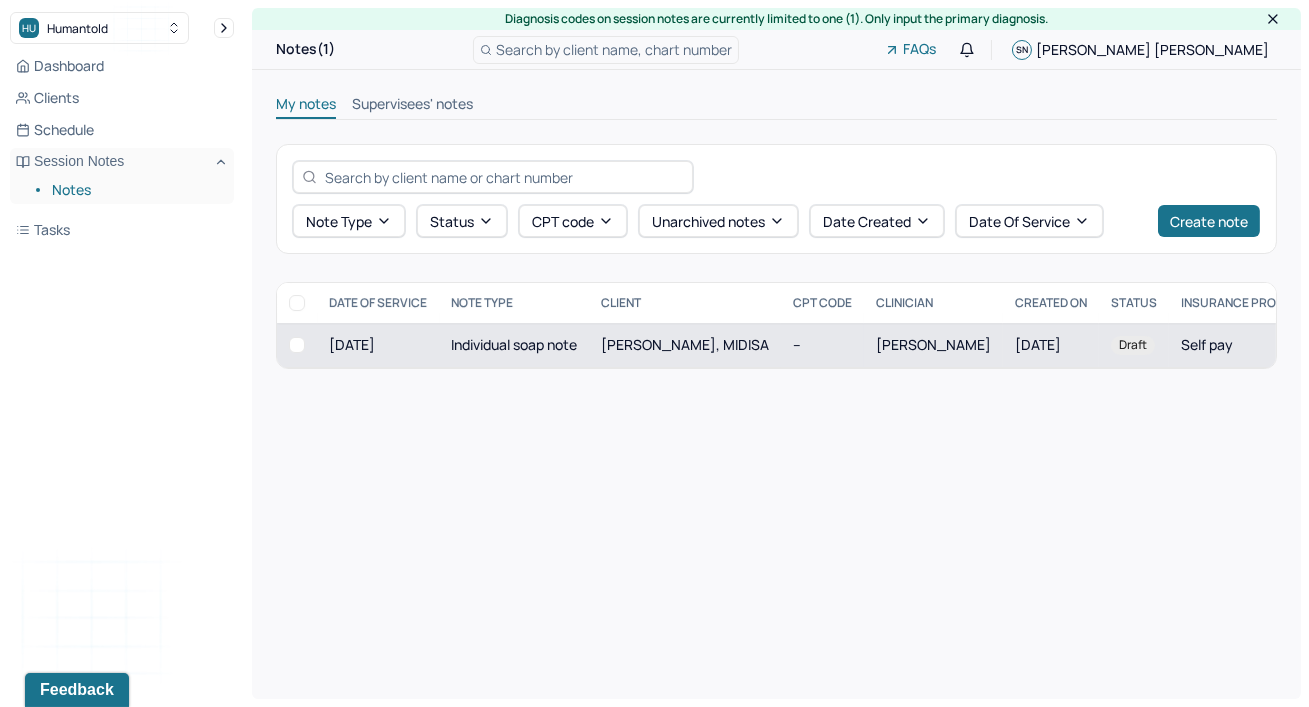 click on "Individual soap note" at bounding box center [514, 345] 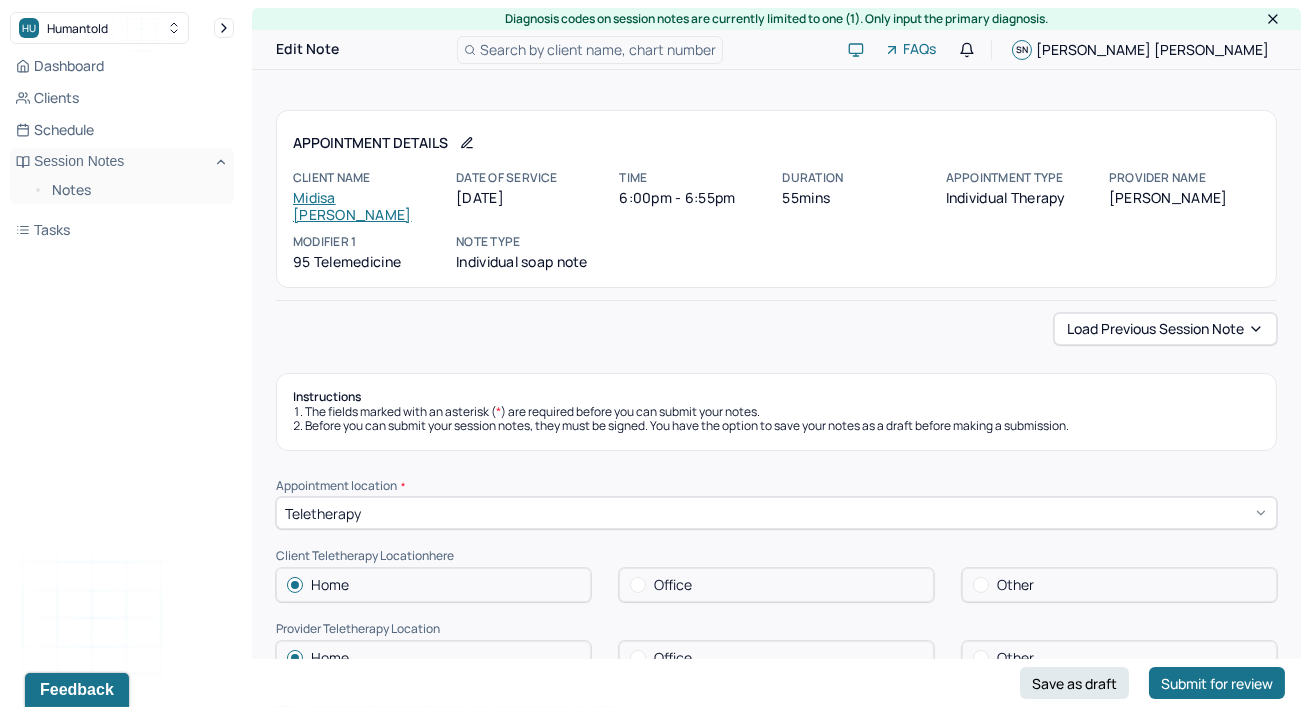 click on "Load previous session note" at bounding box center [776, 329] 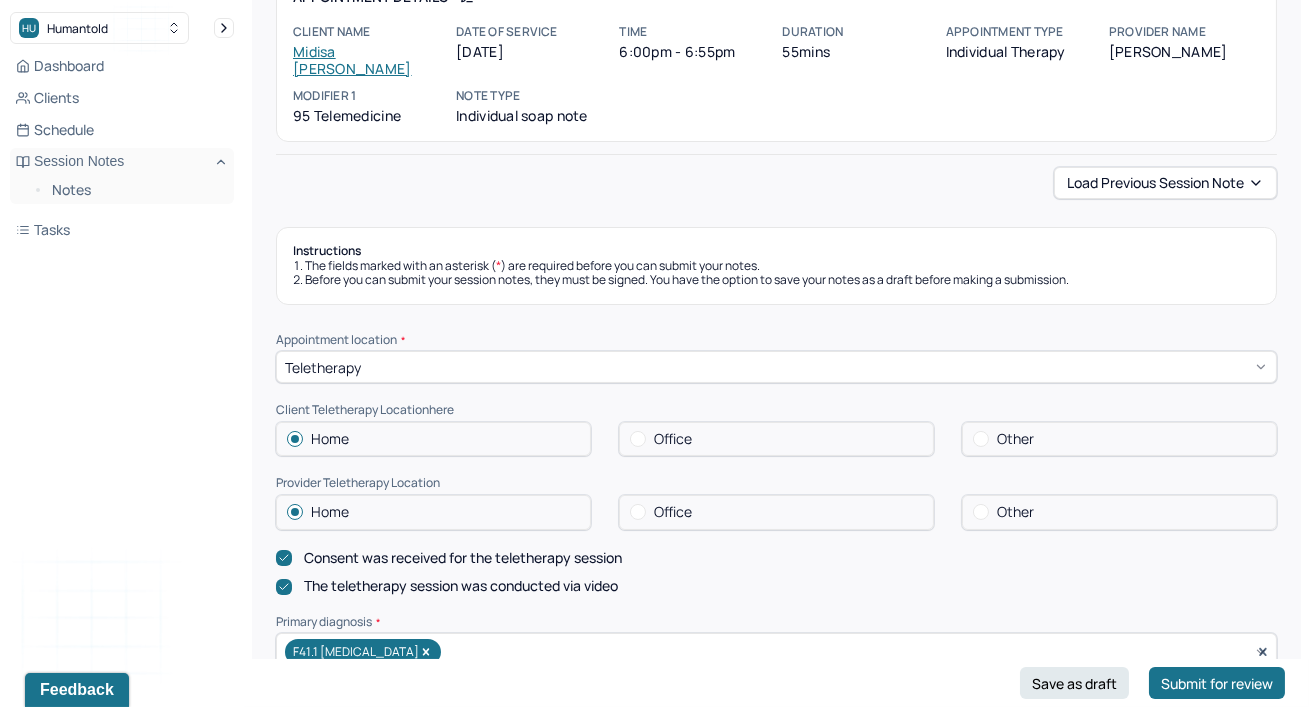 scroll, scrollTop: 145, scrollLeft: 0, axis: vertical 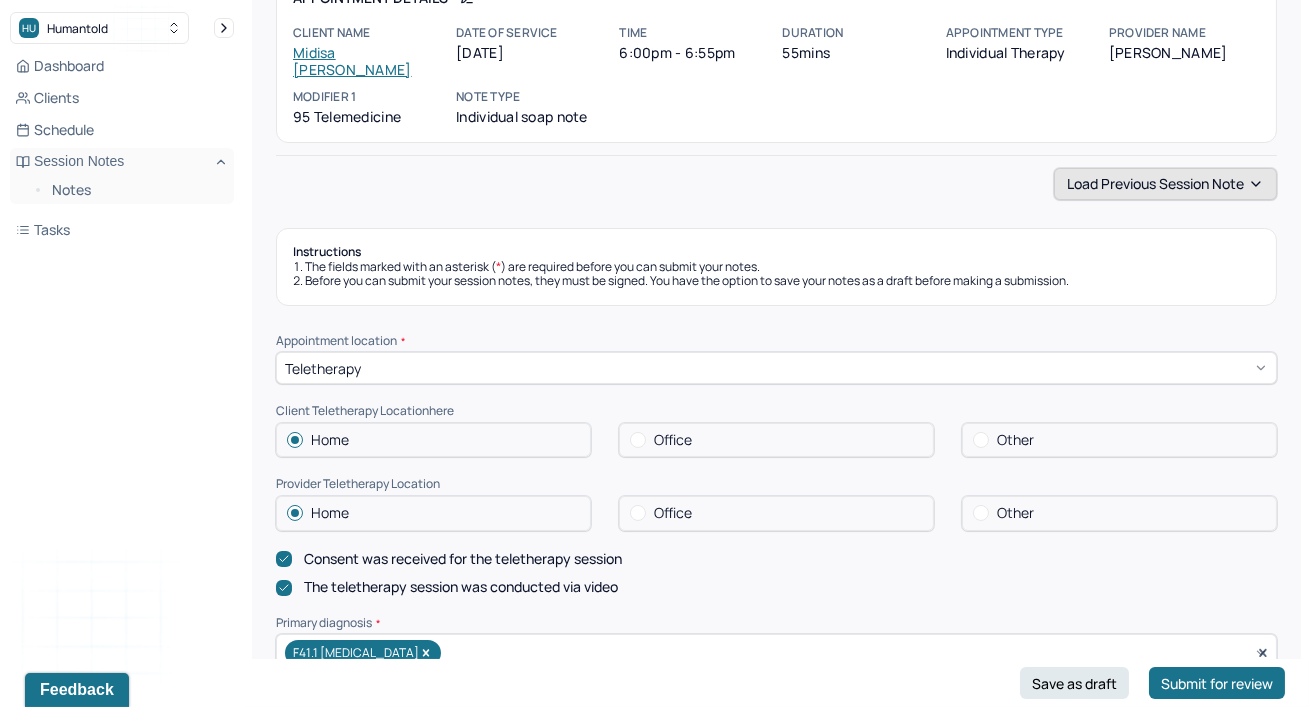 click on "Load previous session note" at bounding box center [1165, 184] 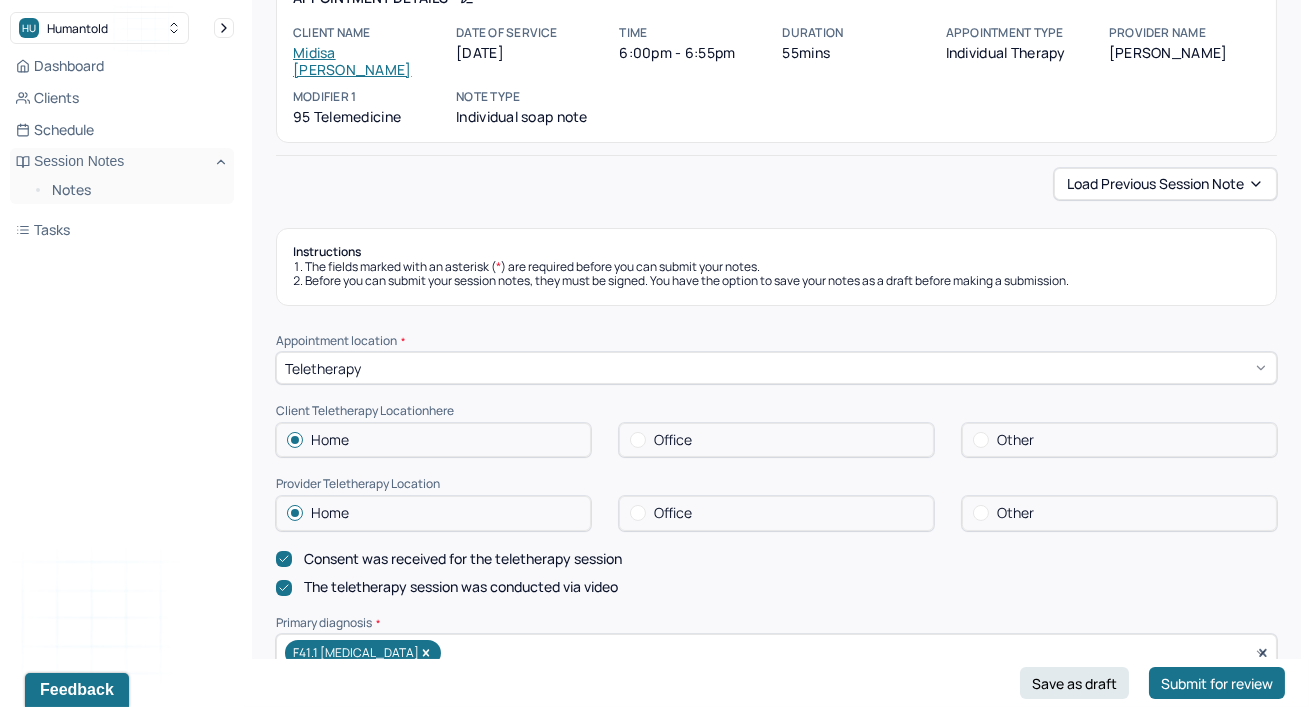 click on "Load previous session note Instructions The fields marked with an asterisk ( * ) are required before you can submit your notes. Before you can submit your session notes, they must be signed. You have the option to save your notes as a draft before making a submission. Appointment location * Teletherapy Client Teletherapy Location here Home Office Other Provider Teletherapy Location Home Office Other Consent was received for the teletherapy session The teletherapy session was conducted via video Primary diagnosis * F41.1 [MEDICAL_DATA] Secondary diagnosis (optional) Secondary diagnosis Tertiary diagnosis (optional) Tertiary diagnosis Emotional / Behavioural symptoms demonstrated * The client presented with continued feelings of frustrations. Causing * Maladaptive Functioning Intention for Session * Facilitate coping mechanisms Session Note Subjective Objective How did they present themselves? Was there nervous talking or lack of eye contact? Assessment Therapy Intervention Techniques EDMR Other *" at bounding box center [776, 1791] 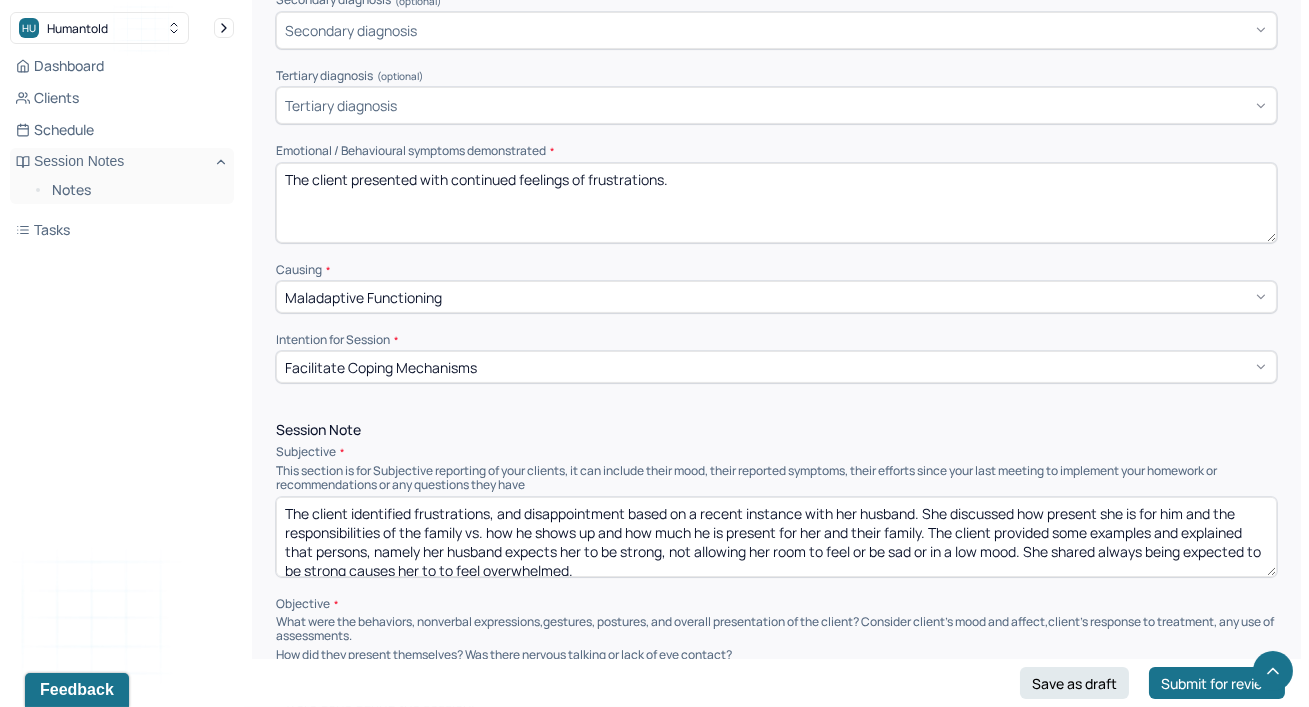 scroll, scrollTop: 836, scrollLeft: 0, axis: vertical 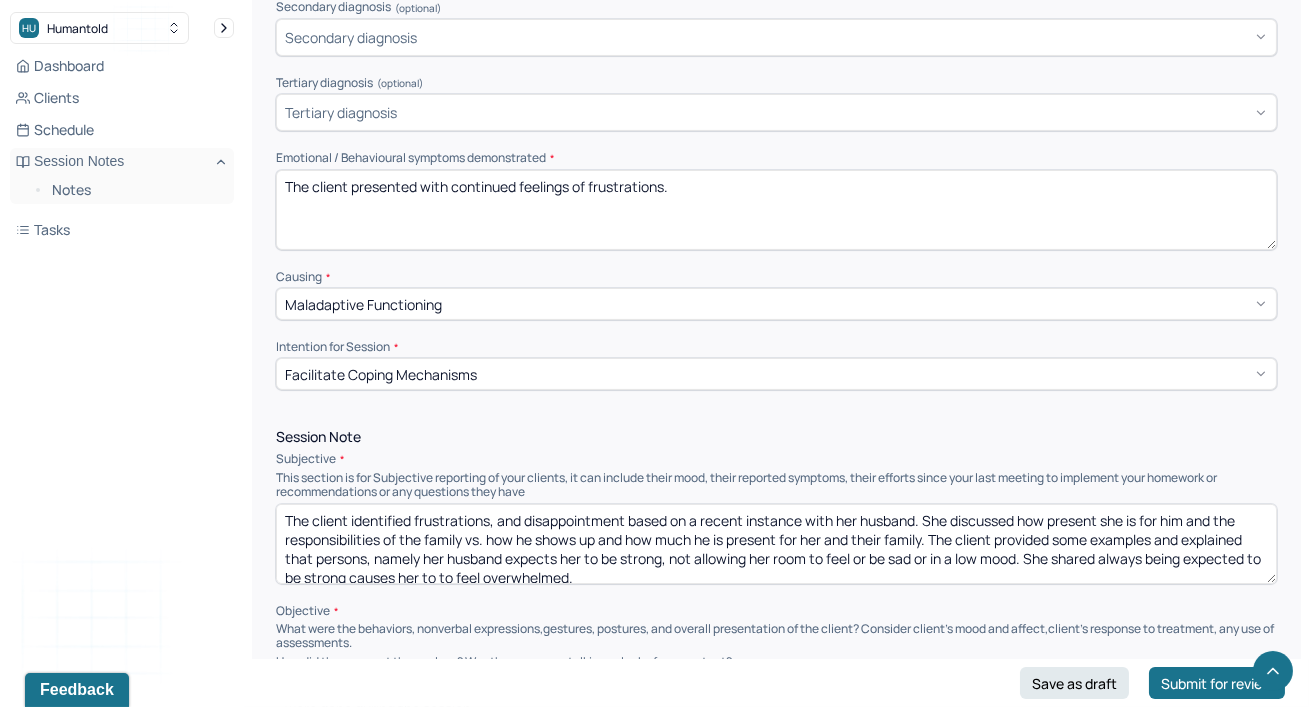 click on "The client presented with continued feelings of frustrations." at bounding box center [776, 210] 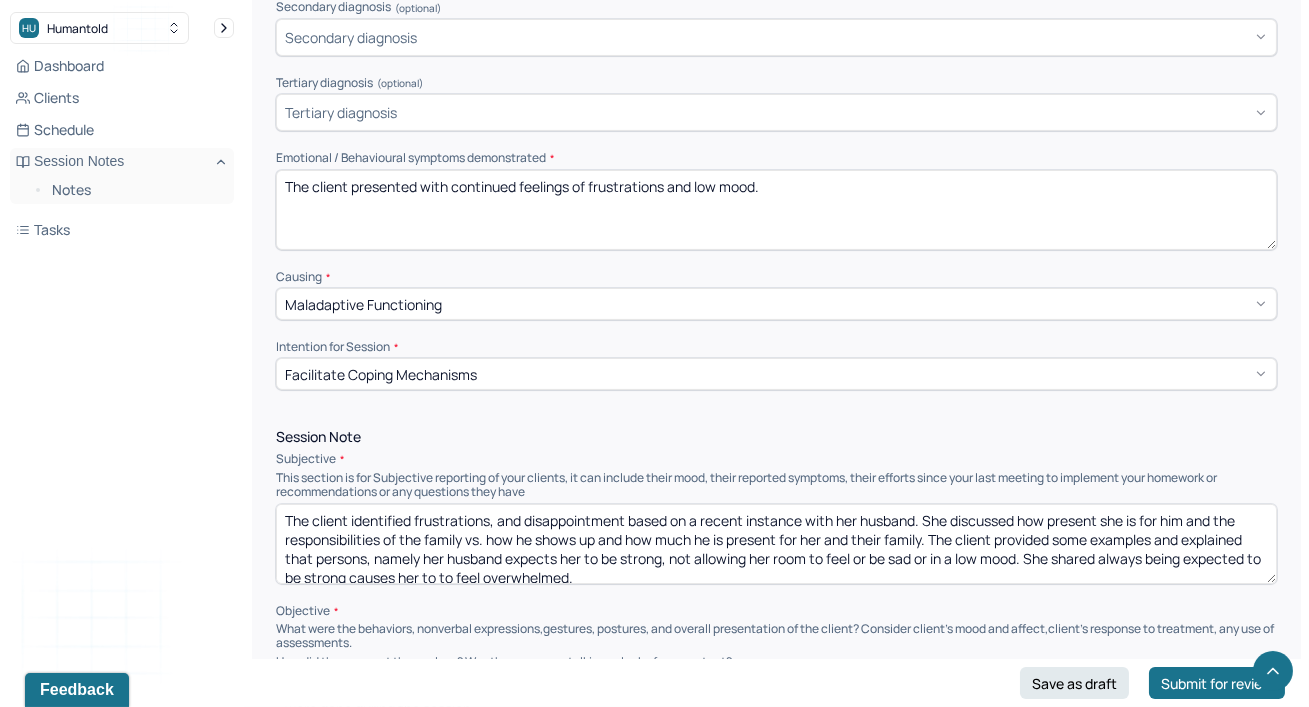 type on "The client presented with continued feelings of frustrations and low mood." 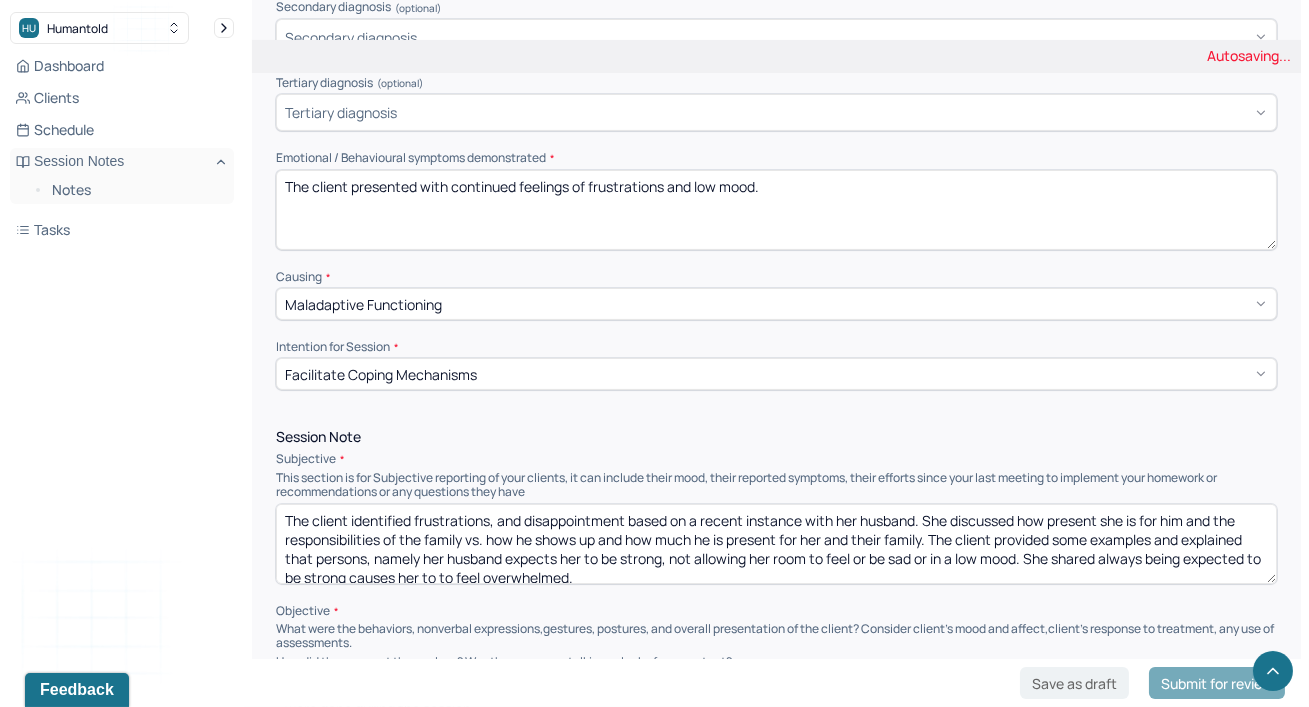 click on "The client identified frustrations, and disappointment based on a recent instance with her husband. She discussed how present she is for him and the responsibilities of the family vs. how he shows up and how much he is present for her and their family. The client provided some examples and explained that persons, namely her husband expects her to be strong, not allowing her room to feel or be sad or in a low mood. She shared always being expected to be strong causes her to to feel overwhelmed." at bounding box center (776, 544) 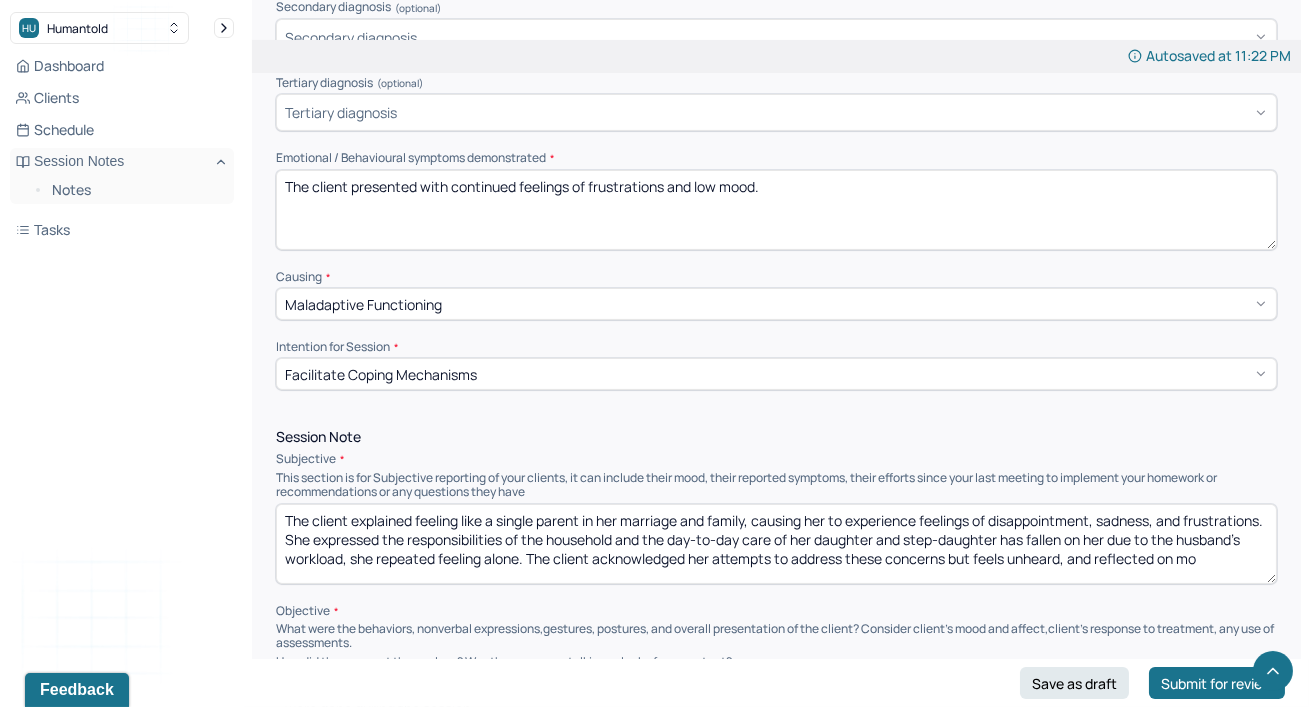 scroll, scrollTop: 3, scrollLeft: 0, axis: vertical 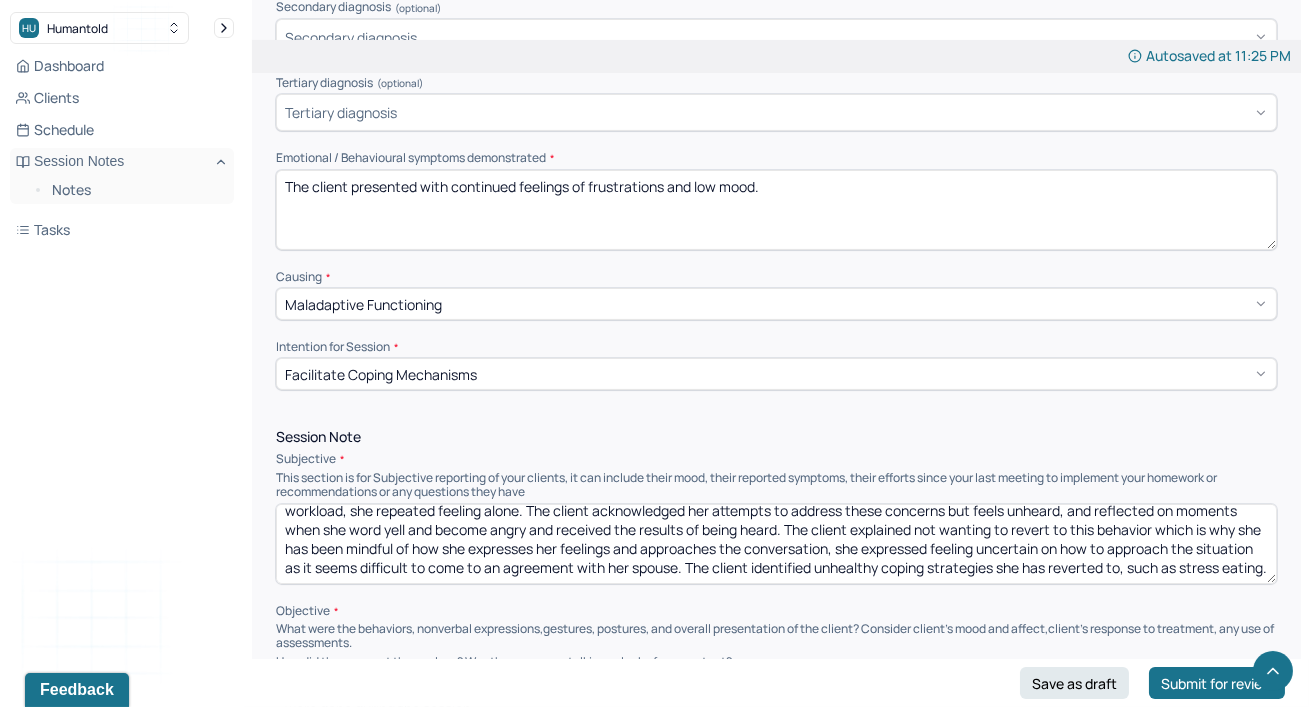 type on "The client explained feeling like a single parent in her marriage and family, causing her to experience feelings of disappointment, sadness, and frustrations. She expressed the responsibilities of the household and the day-to-day care of her daughter and step-daughter has fallen on her due to the husband's workload, she repeated feeling alone. The client acknowledged her attempts to address these concerns but feels unheard, and reflected on moments when she word yell and become angry and received the results of being heard. The client explained not wanting to revert to this behavior which is why she has been mindful of how she expresses her feelings and approaches the conversation, she expressed feeling uncertain on how to approach the situation as it seems difficult to come to an agreement with her spouse. The client identified unhealthy coping strategies she has reverted to, such as stress eating." 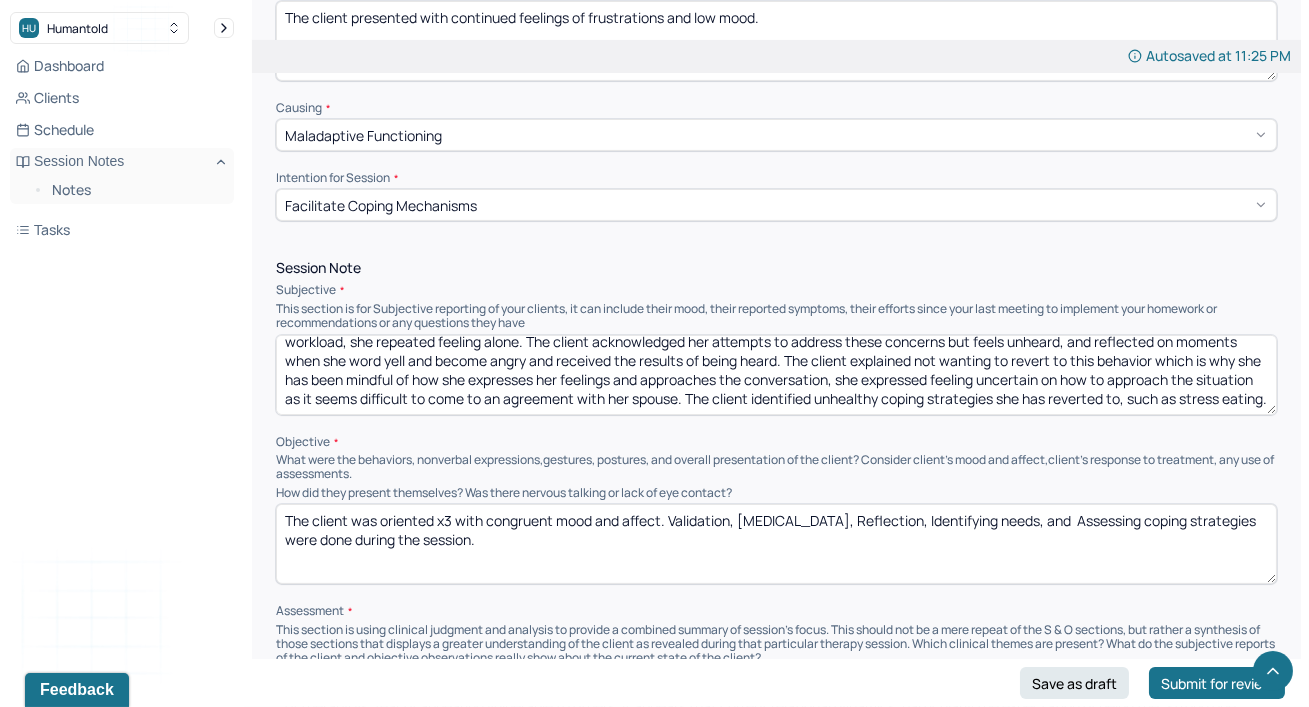 scroll, scrollTop: 1018, scrollLeft: 0, axis: vertical 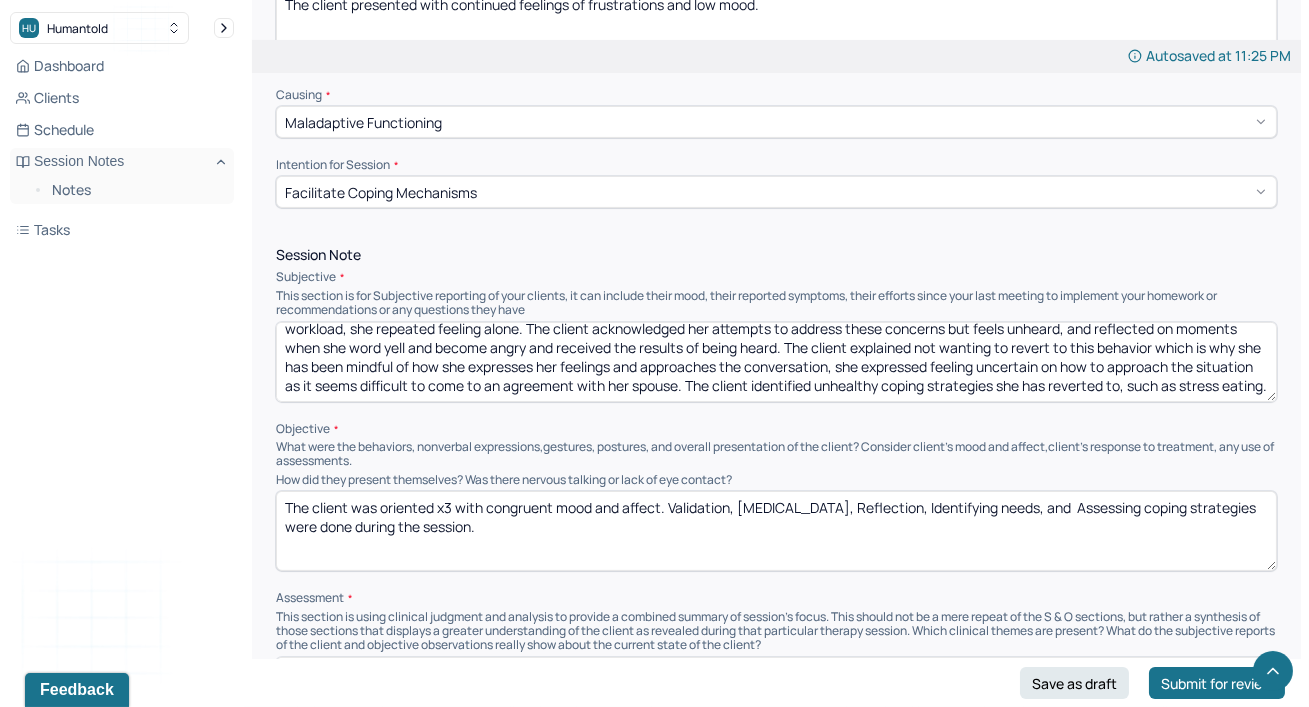 click on "The client was oriented x3 with congruent mood and affect. Validation, [MEDICAL_DATA], Reflection, Identifying needs, and  Assessing coping strategies were done during the session." at bounding box center [776, 531] 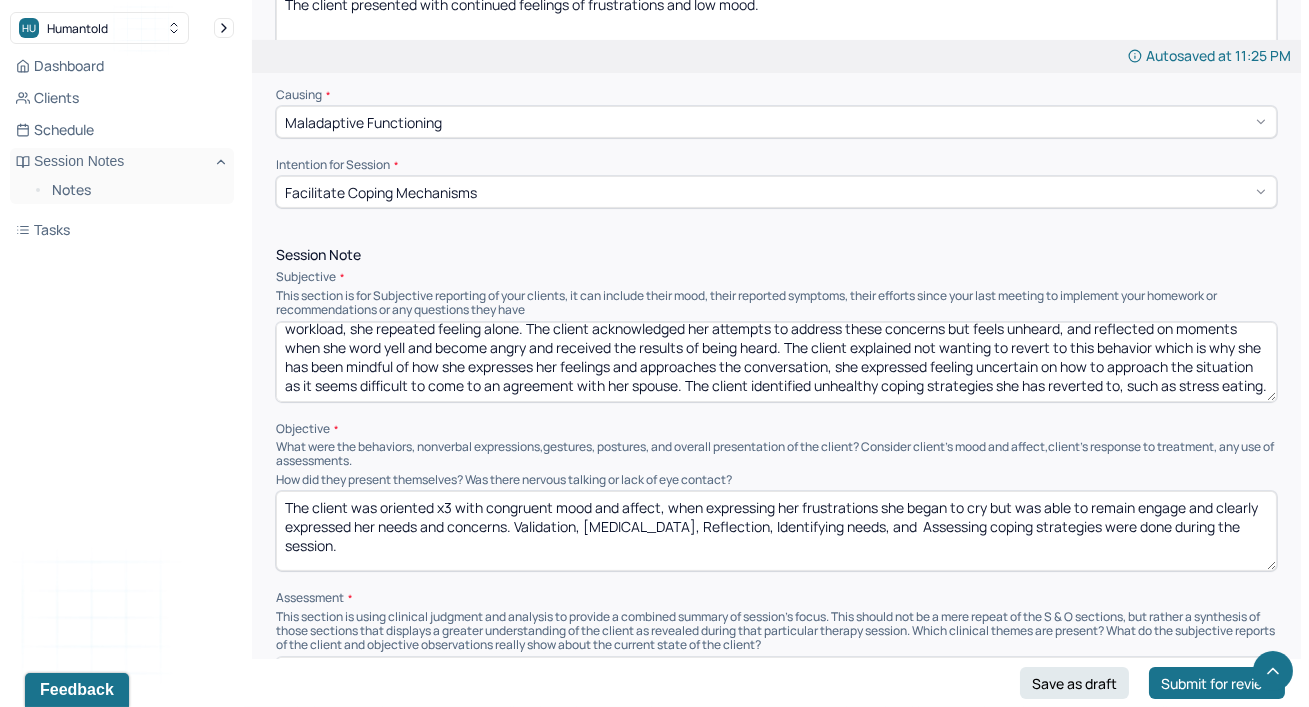 type on "The client was oriented x3 with congruent mood and affect, when expressing her frustrations she began to cry but was able to remain engage and clearly expressed her needs and concerns. Validation, [MEDICAL_DATA], Reflection, Identifying needs, and  Assessing coping strategies were done during the session." 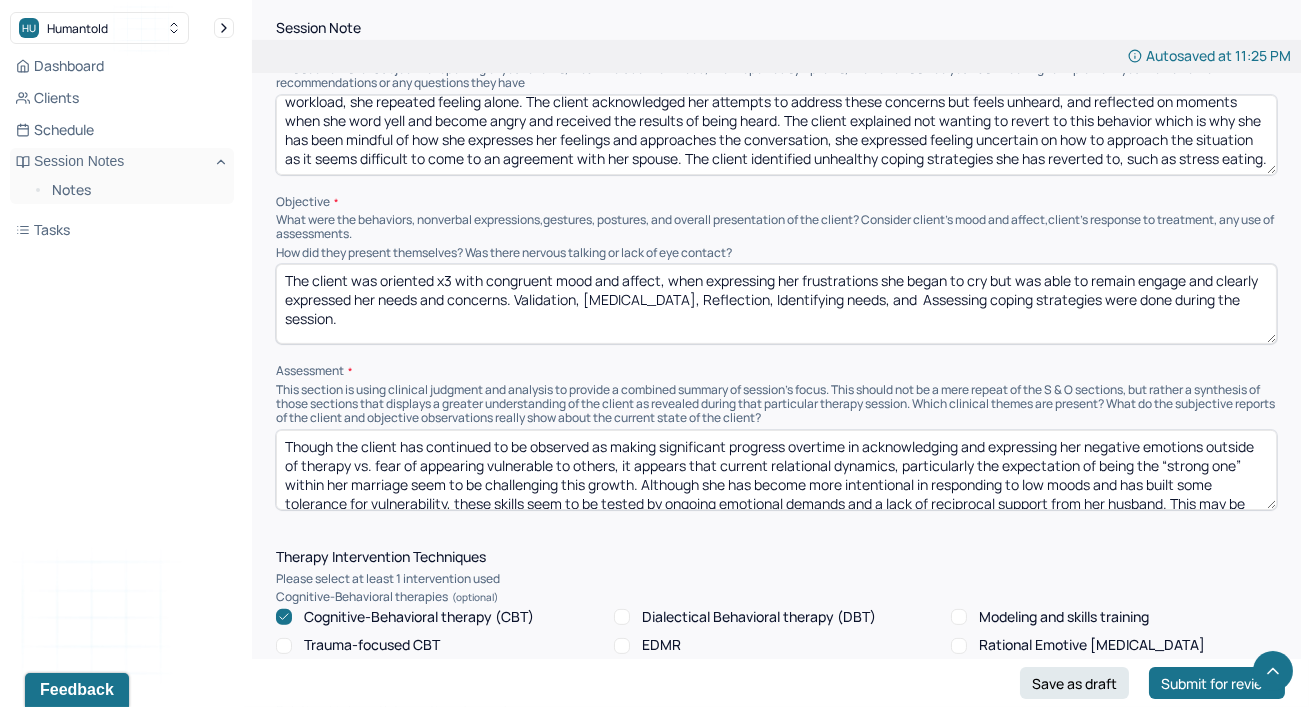 scroll, scrollTop: 1272, scrollLeft: 0, axis: vertical 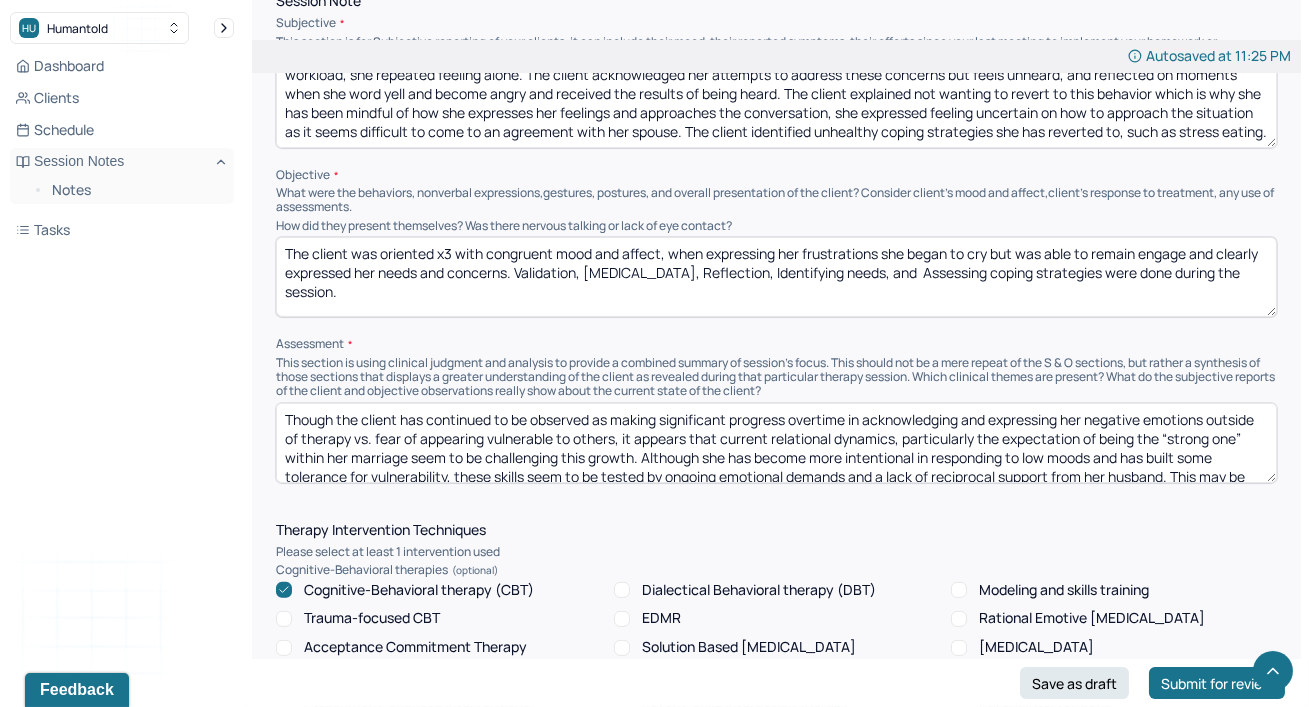 click on "Though the client has continued to be observed as making significant progress overtime in acknowledging and expressing her negative emotions outside of therapy vs. fear of appearing vulnerable to others, it appears that current relational dynamics, particularly the expectation of being the “strong one” within her marriage seem to be challenging this growth. Although she has become more intentional in responding to low moods and has built some tolerance for vulnerability, these skills seem to be tested by ongoing emotional demands and a lack of reciprocal support from her husband. This may be reinforcing past fears of appearing weak if the client shares her authentic struggles, thereby reawakening older patterns of emotional suppression and self-silencing. The client may likely benefit from support to maintain her gains in vulnerability while navigating her partner’s expectations will be crucial, alongside strengthening assertive communication and equitable responsibility within the relationship." at bounding box center (776, 443) 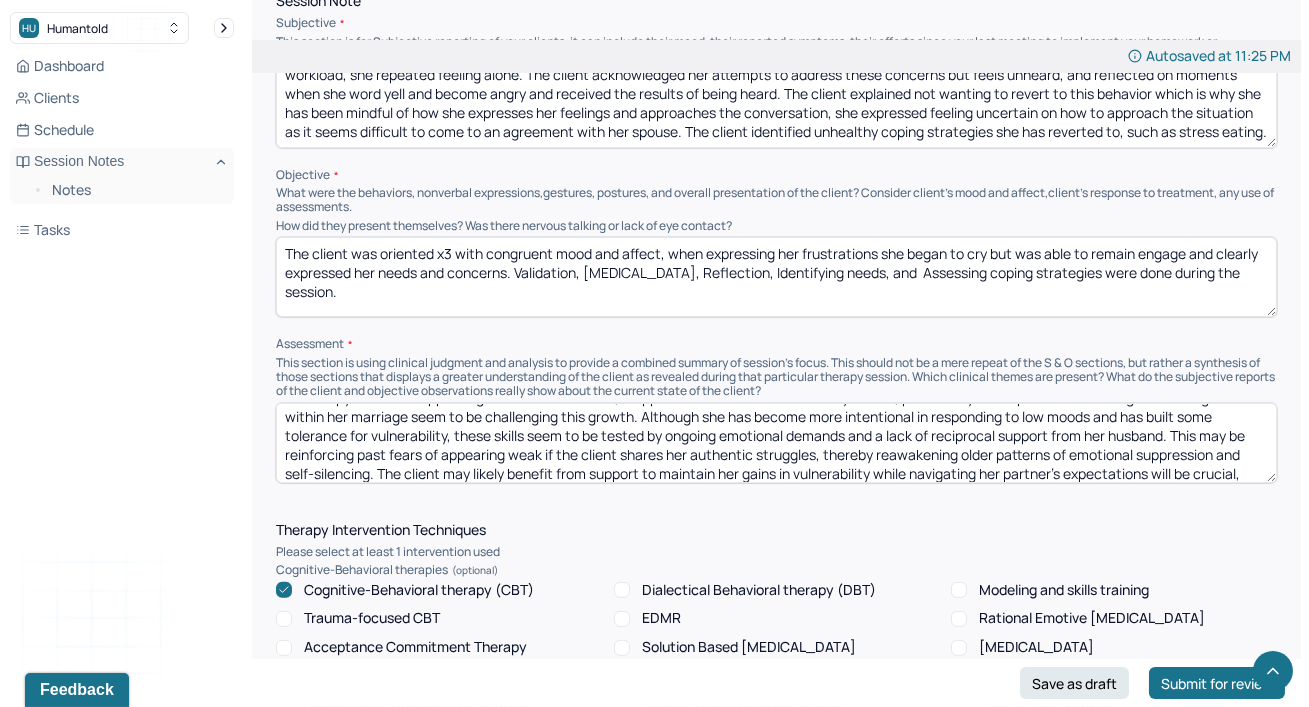 scroll, scrollTop: 60, scrollLeft: 0, axis: vertical 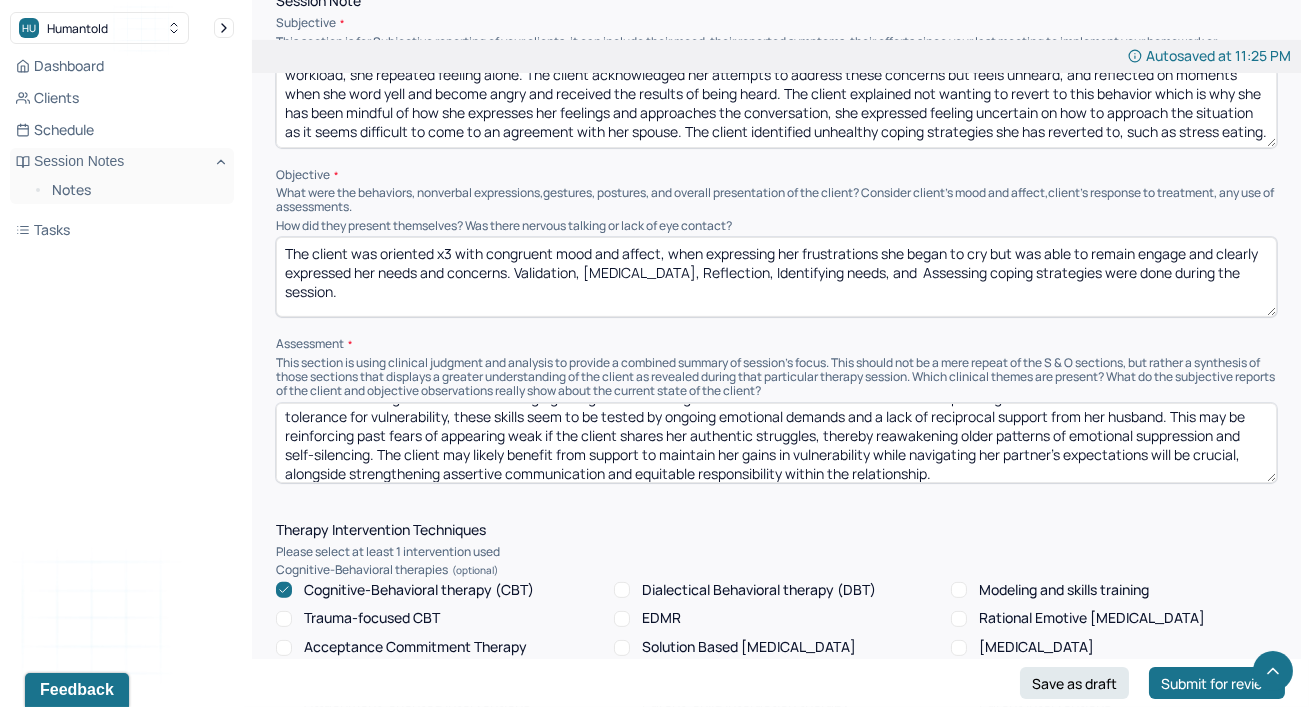 click on "This section is using clinical judgment and analysis to provide a combined summary of session's focus. This should not be a mere repeat of the S & O sections, but rather a synthesis of those sections that displays a greater understanding of the client as revealed during that particular therapy session. Which clinical themes are present? What do the subjective reports of the client and objective observations really show about the current state of the client?" at bounding box center [776, 377] 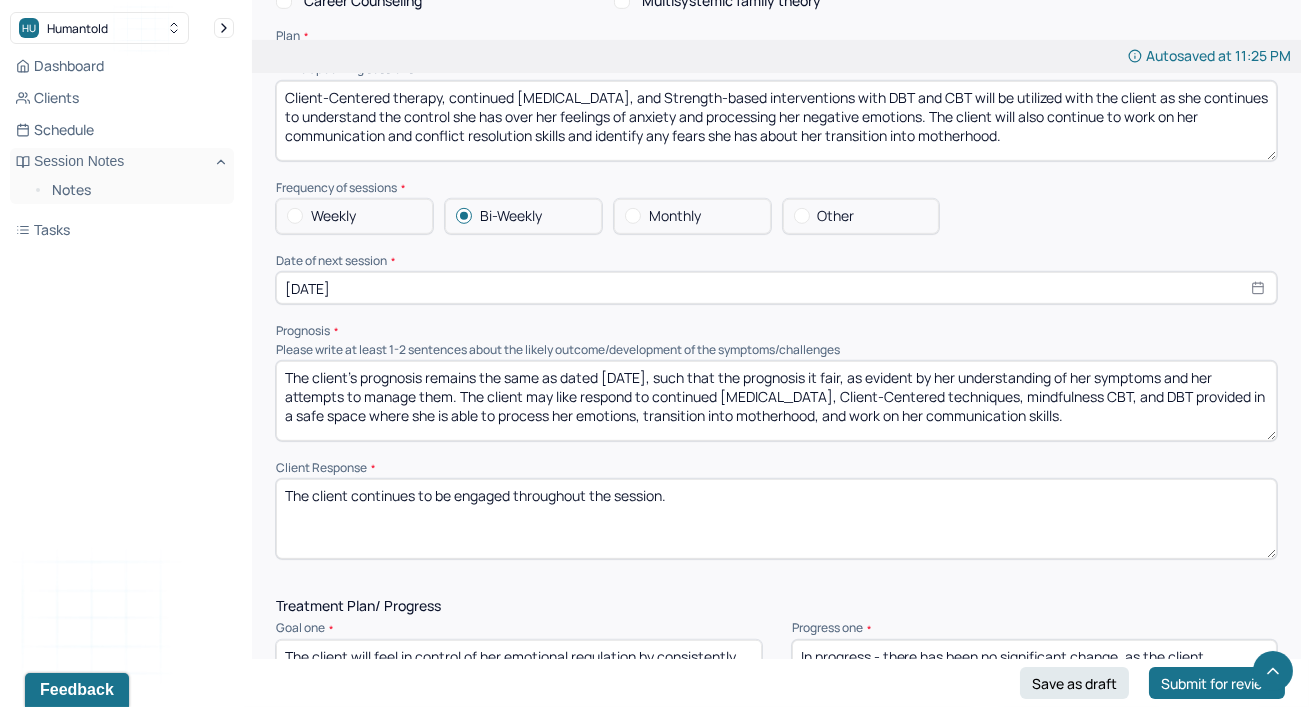 scroll, scrollTop: 2145, scrollLeft: 0, axis: vertical 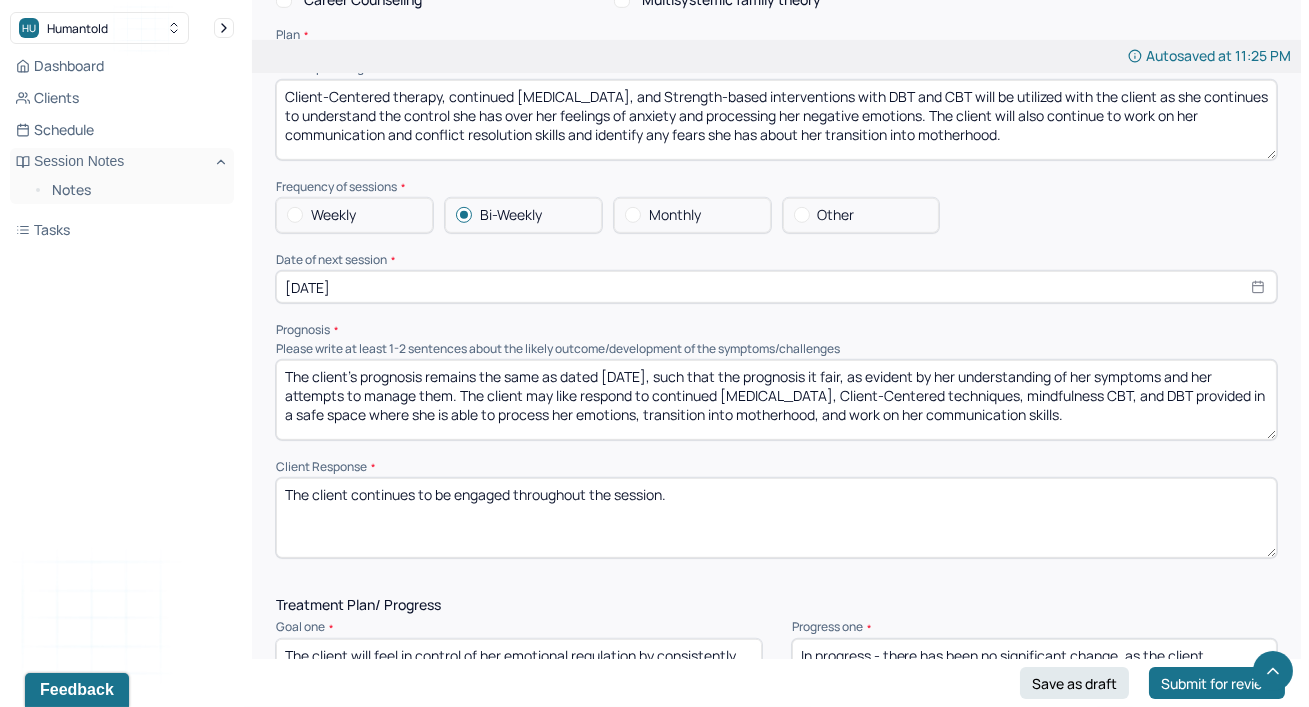 click on "[DATE]" at bounding box center (776, 287) 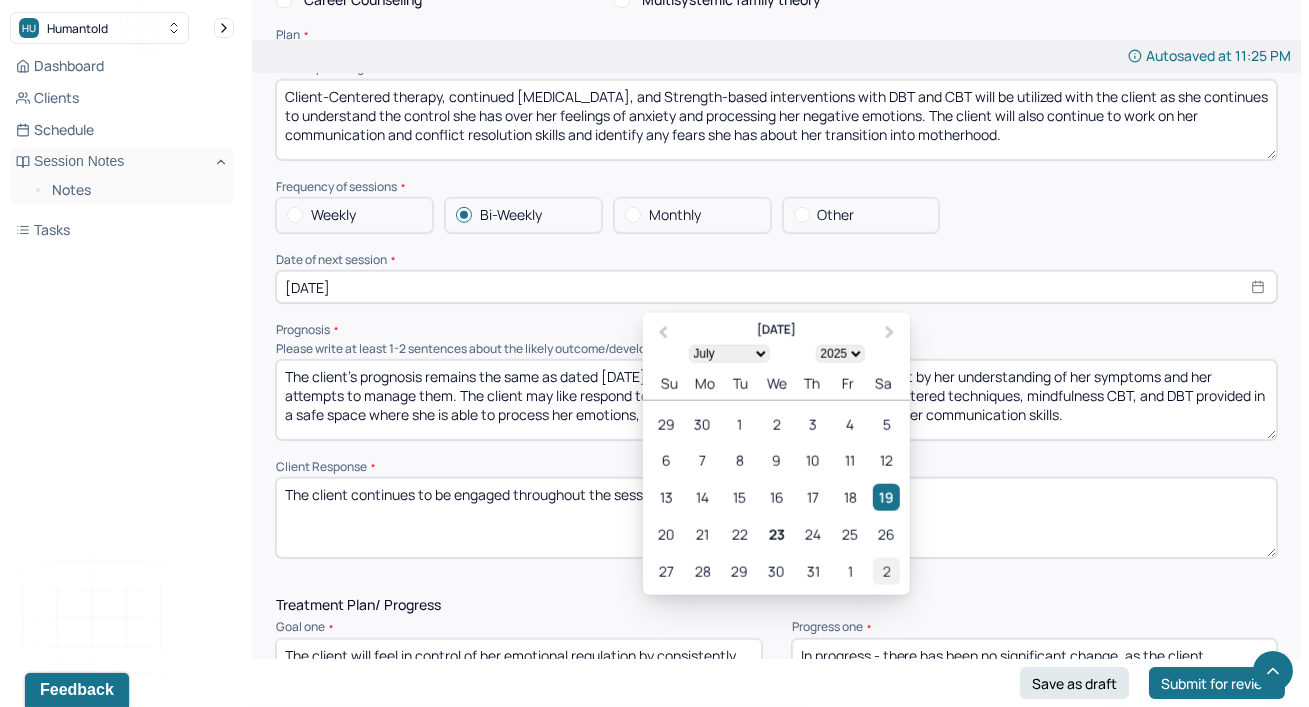 click on "2" at bounding box center [886, 571] 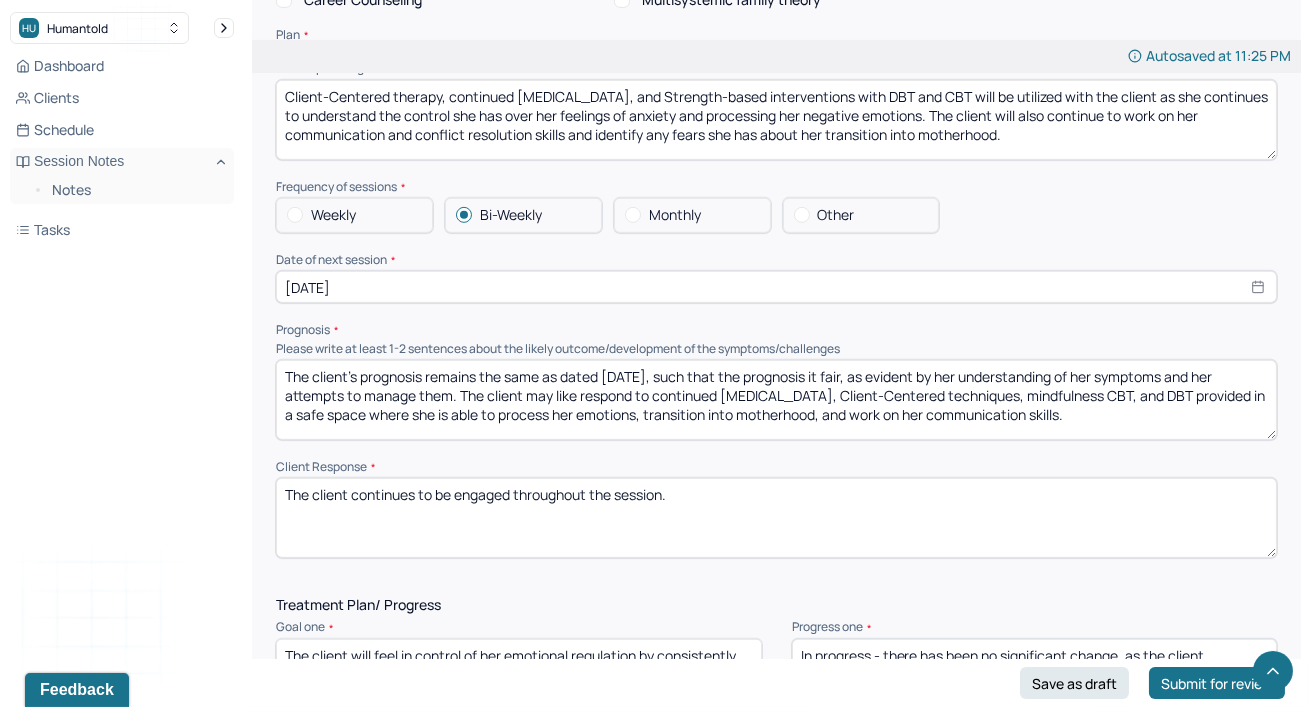click on "The client’s prognosis remains the same as dated [DATE], such that the prognosis it fair, as evident by her understanding of her symptoms and her attempts to manage them. The client may like respond to continued [MEDICAL_DATA], Client-Centered techniques, mindfulness CBT, and DBT provided in a safe space where she is able to process her emotions, transition into motherhood, and work on her communication skills." at bounding box center [776, 400] 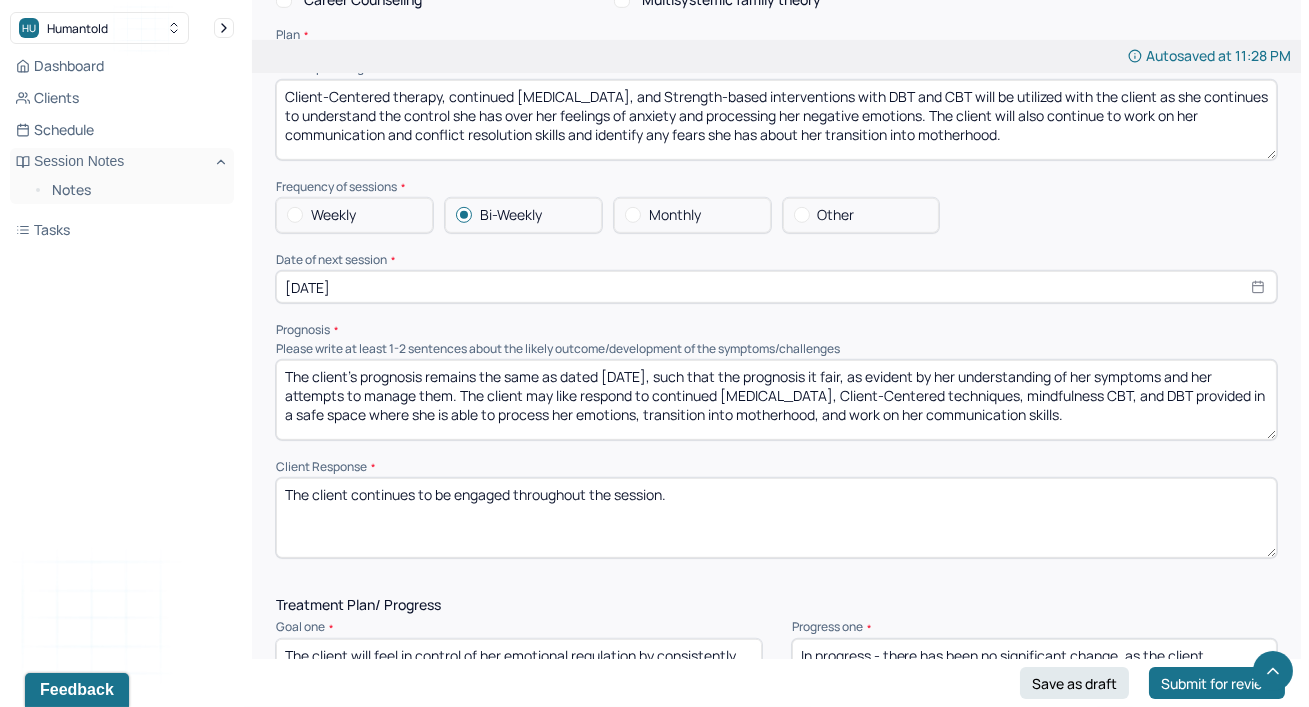 type on "The client’s prognosis remains the same as dated [DATE], such that the prognosis it fair, as evident by her understanding of her symptoms and her attempts to manage them. The client may like respond to continued [MEDICAL_DATA], Client-Centered techniques, mindfulness CBT, and DBT provided in a safe space where she is able to process her emotions, transition into motherhood, and work on her communication skills." 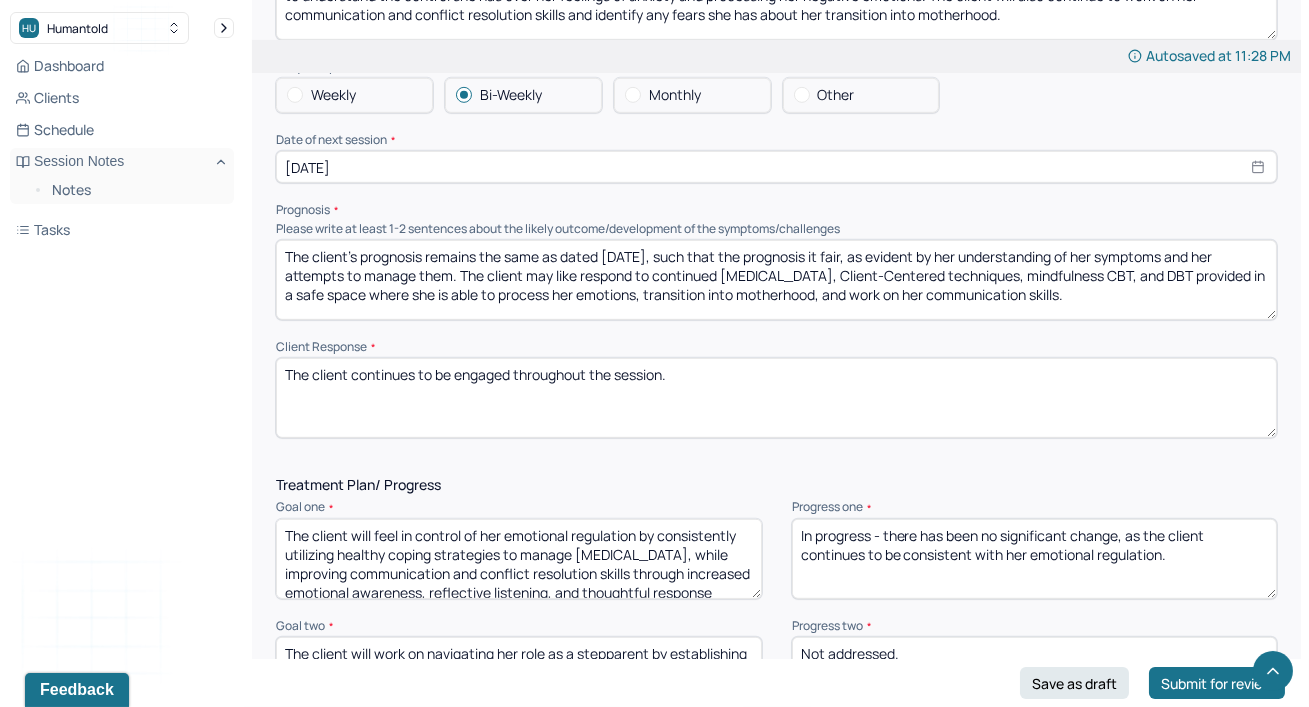 scroll, scrollTop: 2290, scrollLeft: 0, axis: vertical 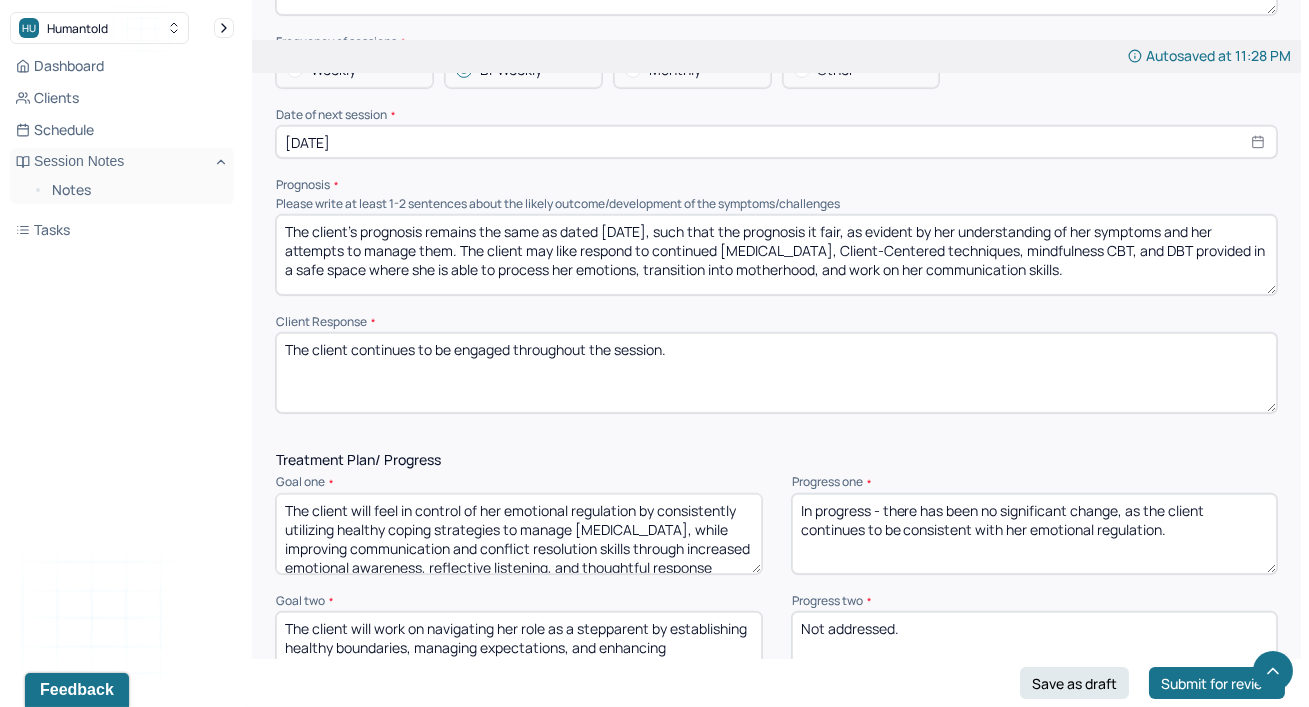 click on "The client will feel in control of her emotional regulation by consistently utilizing healthy coping strategies to manage [MEDICAL_DATA], while improving communication and conflict resolution skills through increased emotional awareness, reflective listening, and thoughtful response patterns." at bounding box center (519, 534) 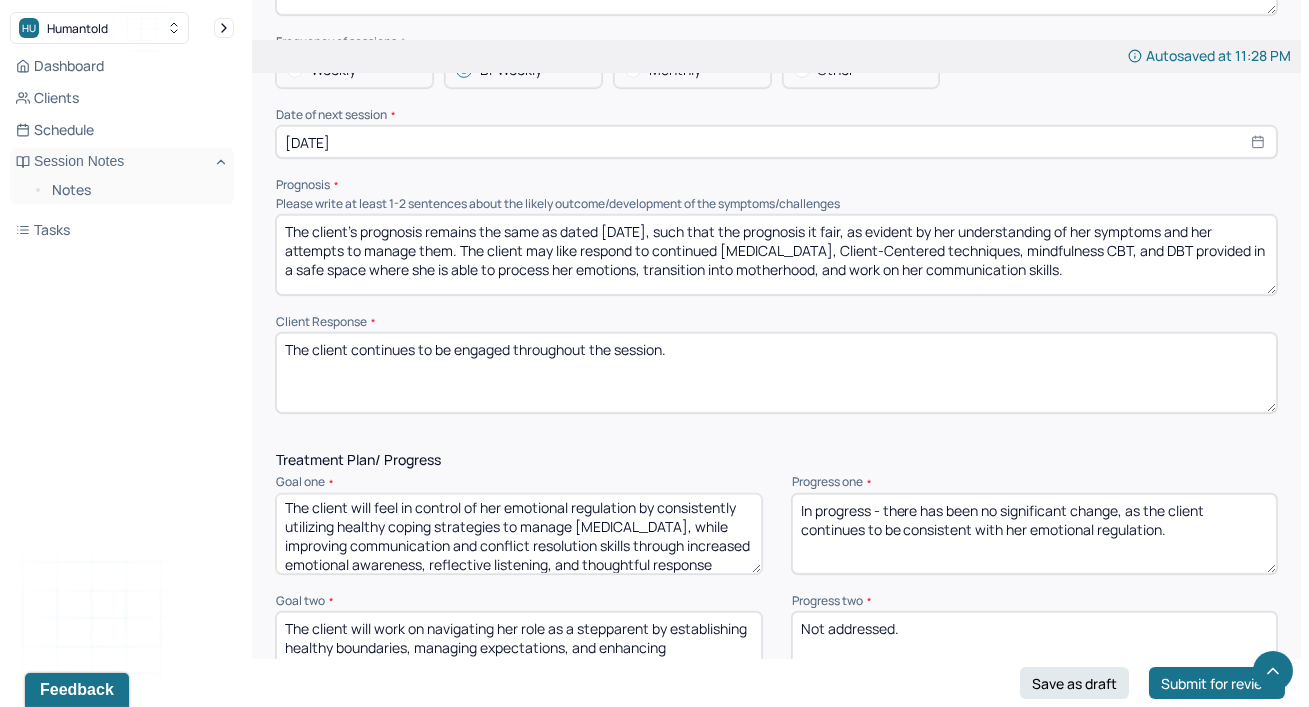 scroll, scrollTop: 22, scrollLeft: 0, axis: vertical 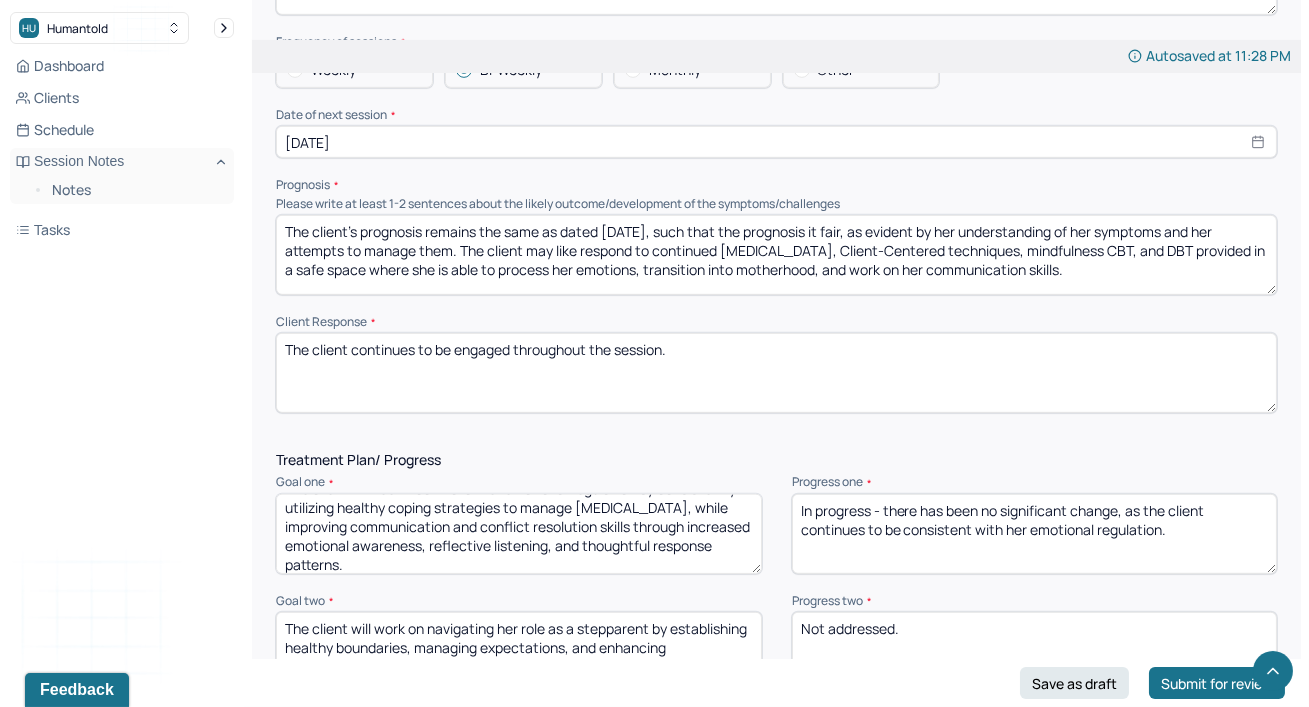 drag, startPoint x: 926, startPoint y: 481, endPoint x: 1236, endPoint y: 507, distance: 311.0884 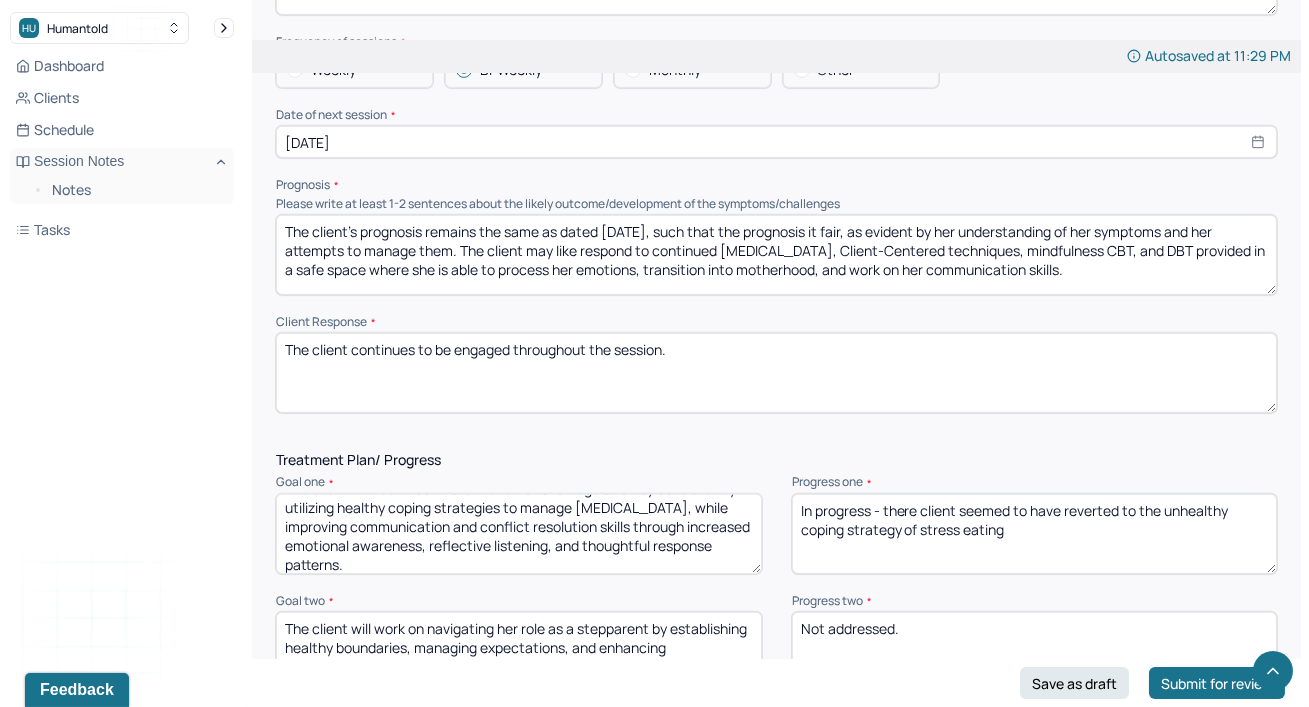 click on "In progress - there client seemed to have reverted to the unhealthy coping strategy of stress eating" at bounding box center (1035, 534) 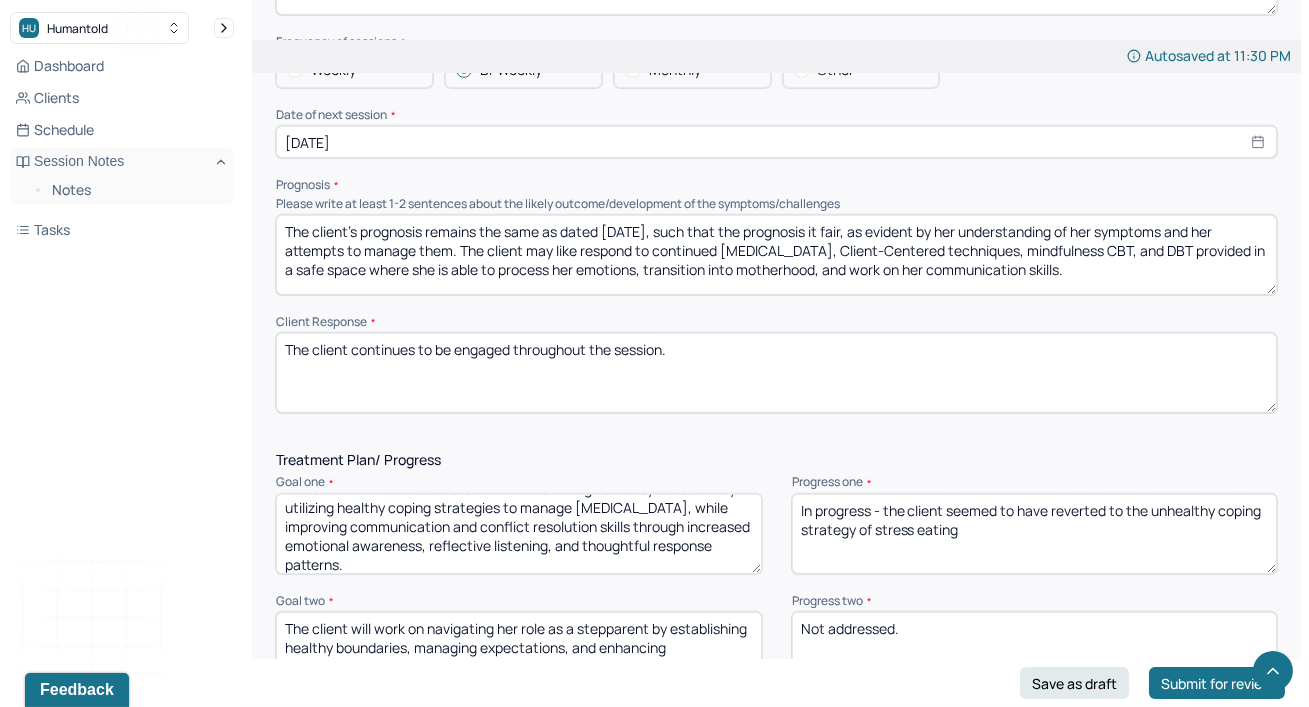 click on "In progress - the client seemed to have reverted to the unhealthy coping strategy of stress eating" at bounding box center (1035, 534) 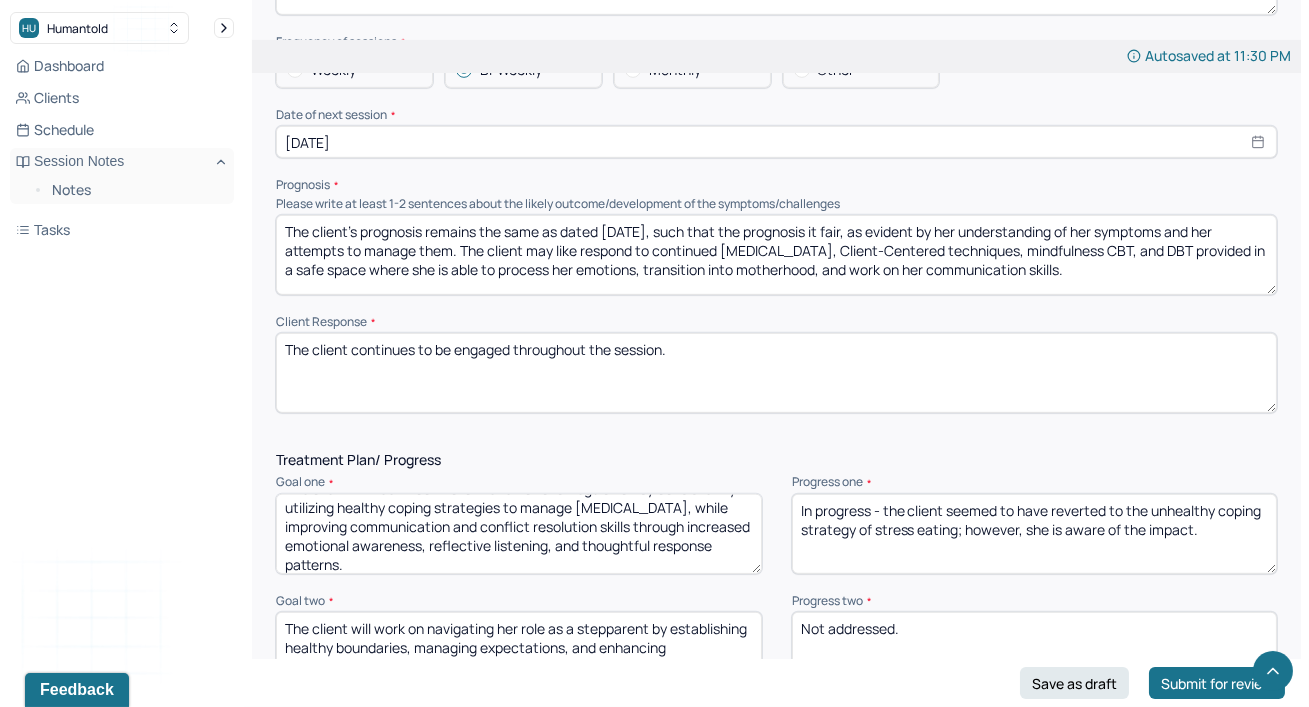 click on "Instructions The fields marked with an asterisk ( * ) are required before you can submit your notes. Before you can submit your session notes, they must be signed. You have the option to save your notes as a draft before making a submission. Appointment location * Teletherapy Client Teletherapy Location here Home Office Other Provider Teletherapy Location Home Office Other Consent was received for the teletherapy session The teletherapy session was conducted via video Primary diagnosis * F41.1 [MEDICAL_DATA] Secondary diagnosis (optional) Secondary diagnosis Tertiary diagnosis (optional) Tertiary diagnosis Emotional / Behavioural symptoms demonstrated * The client presented with continued feelings of frustrations and low mood. Causing * Maladaptive Functioning Intention for Session * Facilitate coping mechanisms Session Note Subjective Objective How did they present themselves? Was there nervous talking or lack of eye contact? Assessment Therapy Intervention Techniques Trauma-focused CBT EDMR *" at bounding box center (776, -324) 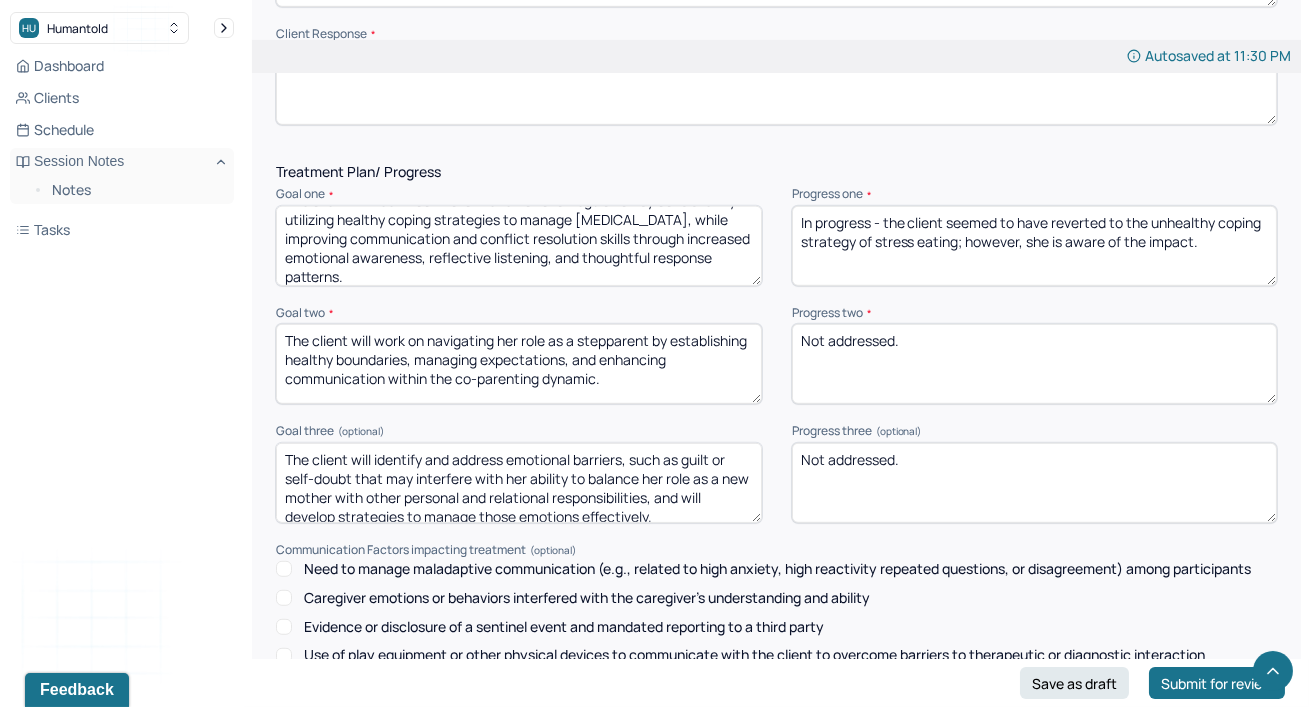 scroll, scrollTop: 2581, scrollLeft: 0, axis: vertical 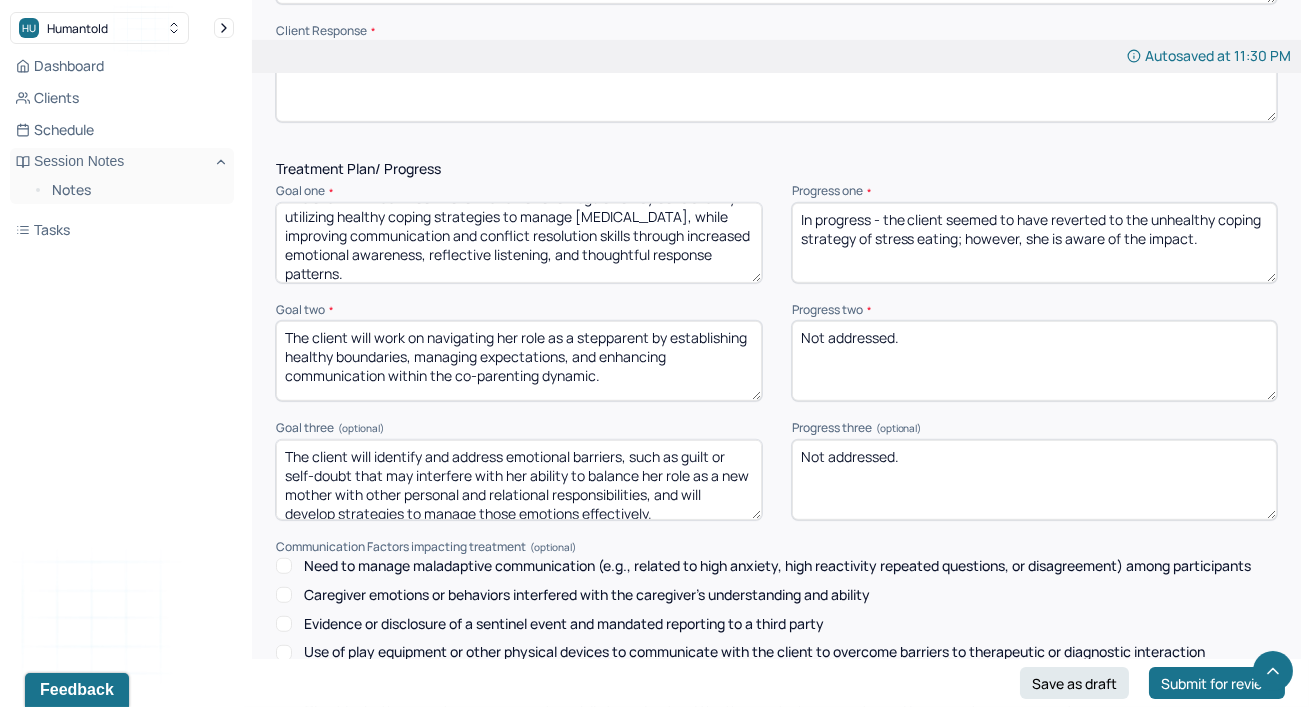 click on "The client will identify and address emotional barriers, such as guilt or self-doubt that may interfere with her ability to balance her role as a new mother with other personal and relational responsibilities, and will develop strategies to manage those emotions effectively." at bounding box center [519, 480] 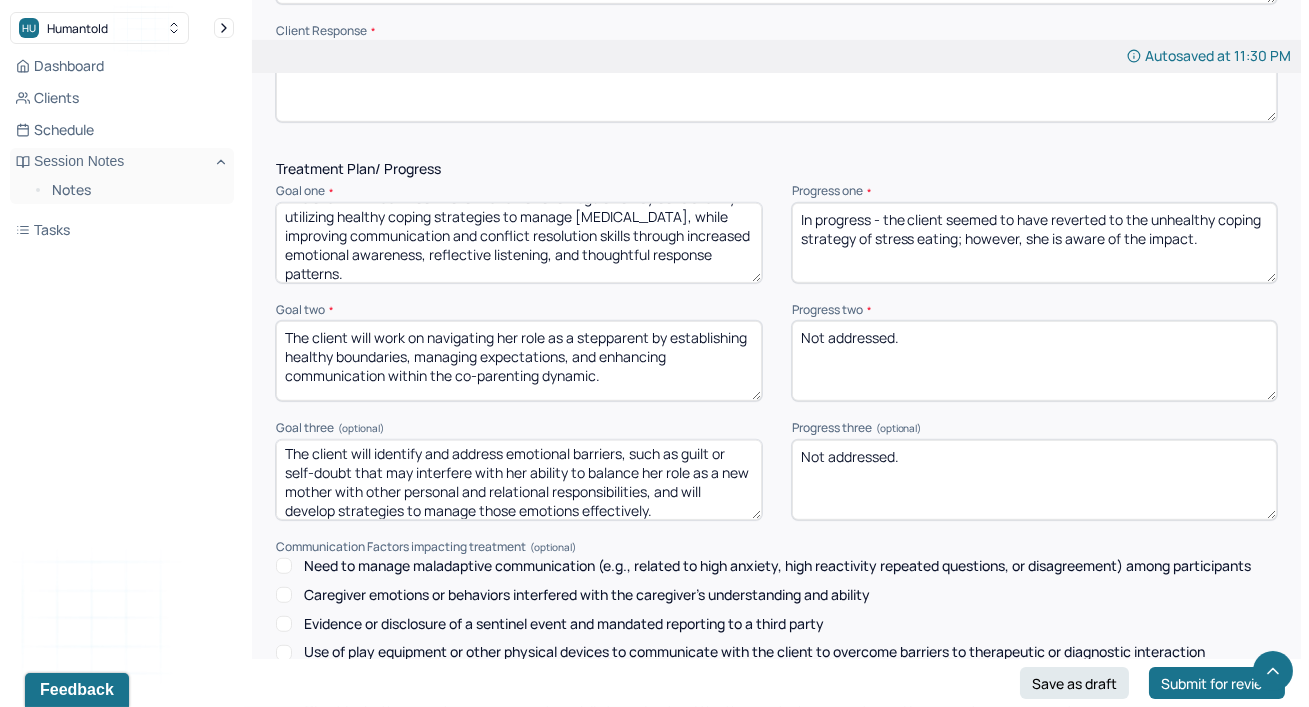 click on "Autosaved at 11:30 PM Appointment Details Client name Midisa [PERSON_NAME] Date of service [DATE] Time 6:00pm - 6:55pm Duration 55mins Appointment type individual therapy Provider name [PERSON_NAME] Modifier 1 95 Telemedicine Note type Individual soap note Load previous session note Instructions The fields marked with an asterisk ( * ) are required before you can submit your notes. Before you can submit your session notes, they must be signed. You have the option to save your notes as a draft before making a submission. Appointment location * Teletherapy Client Teletherapy Location here Home Office Other Provider Teletherapy Location Home Office Other Consent was received for the teletherapy session The teletherapy session was conducted via video Primary diagnosis * F41.1 [MEDICAL_DATA] Secondary diagnosis (optional) Secondary diagnosis Tertiary diagnosis (optional) Tertiary diagnosis Emotional / Behavioural symptoms demonstrated * Causing * Maladaptive Functioning Intention for Session * EDMR *" at bounding box center [776, -733] 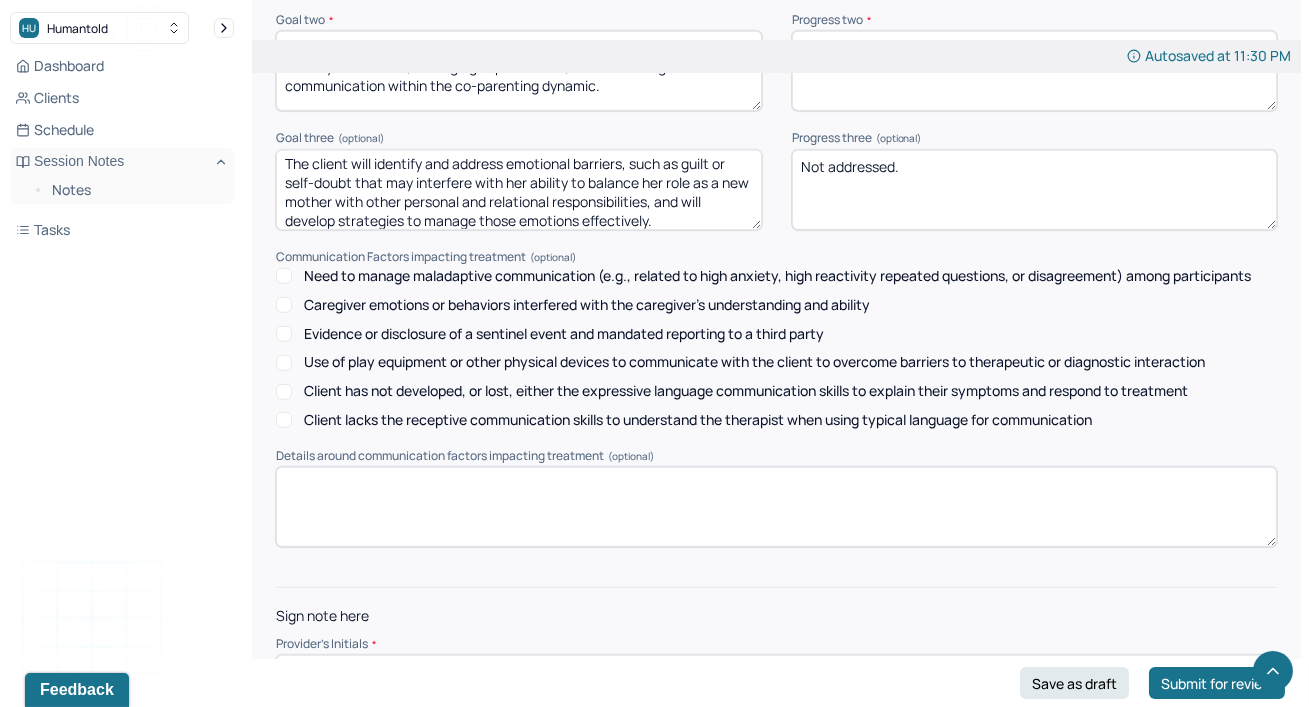 scroll, scrollTop: 2872, scrollLeft: 0, axis: vertical 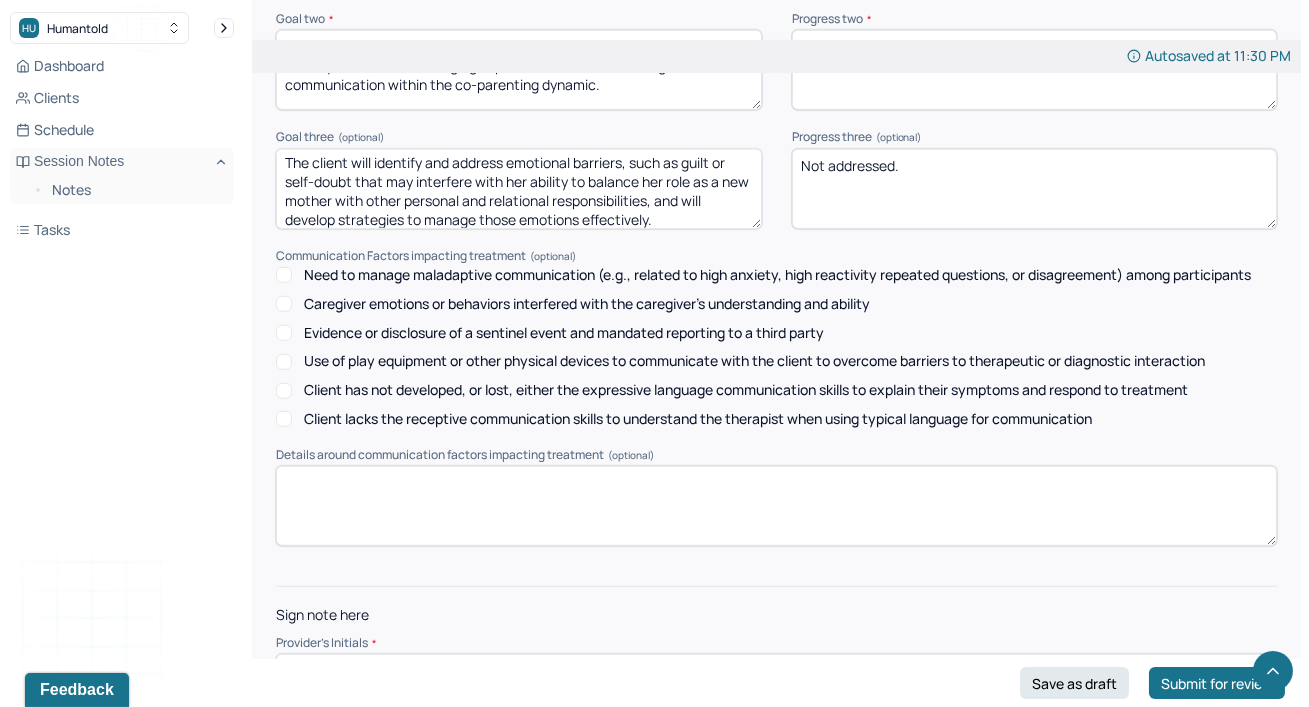 click on "Evidence or disclosure of a sentinel event and mandated reporting to a third party" at bounding box center (776, 333) 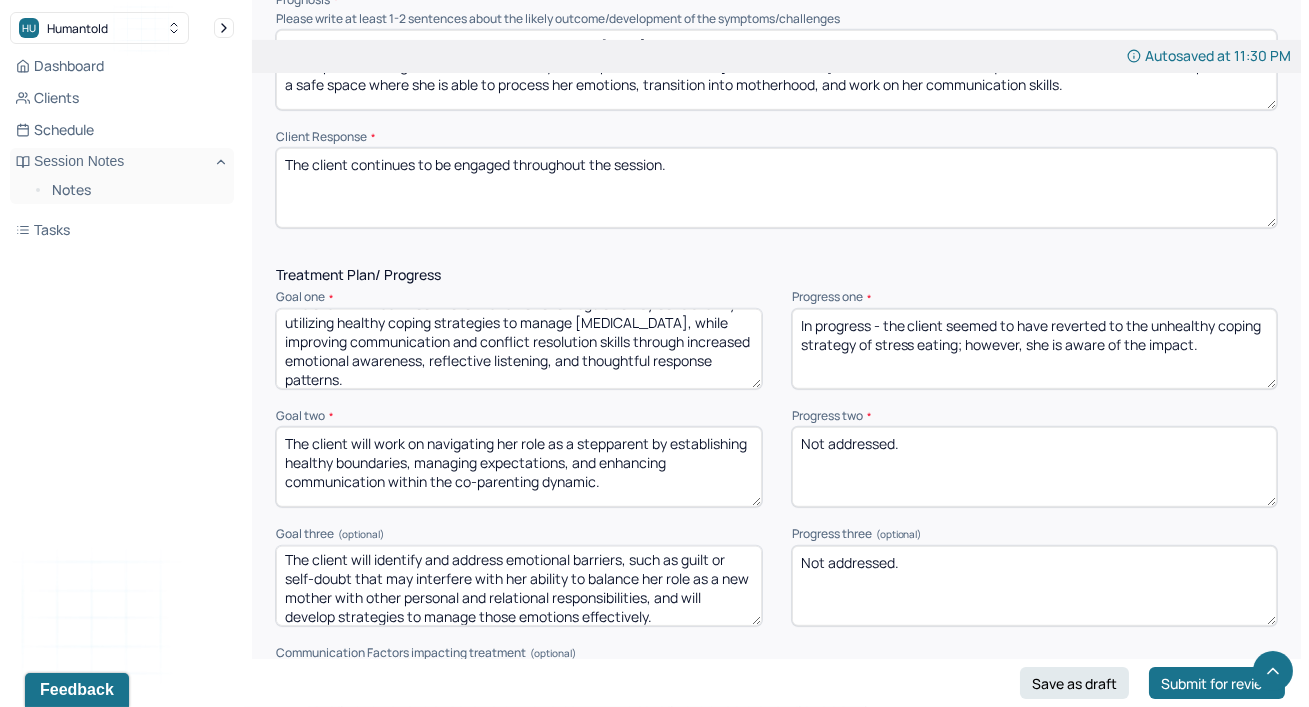 scroll, scrollTop: 2472, scrollLeft: 0, axis: vertical 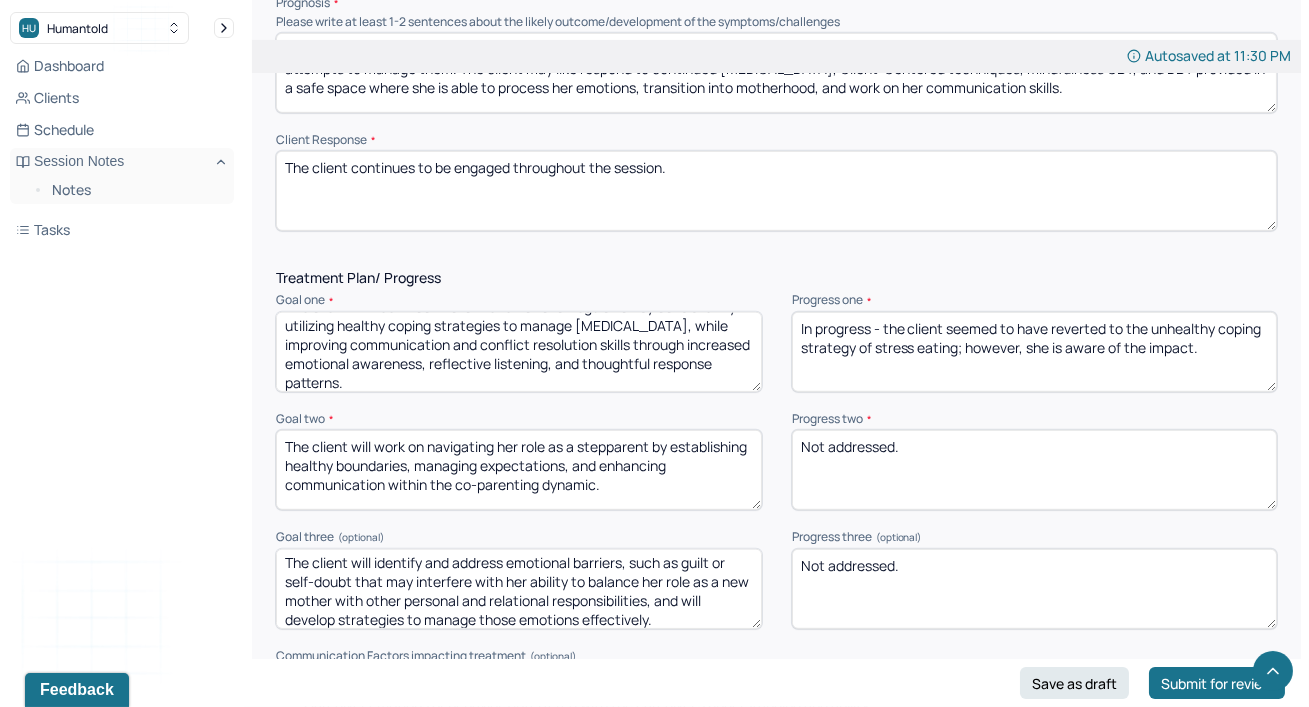 click on "In progress - the client seemed to have reverted to the unhealthy coping strategy of stress eating; however, she is aware of the impact." at bounding box center (1035, 352) 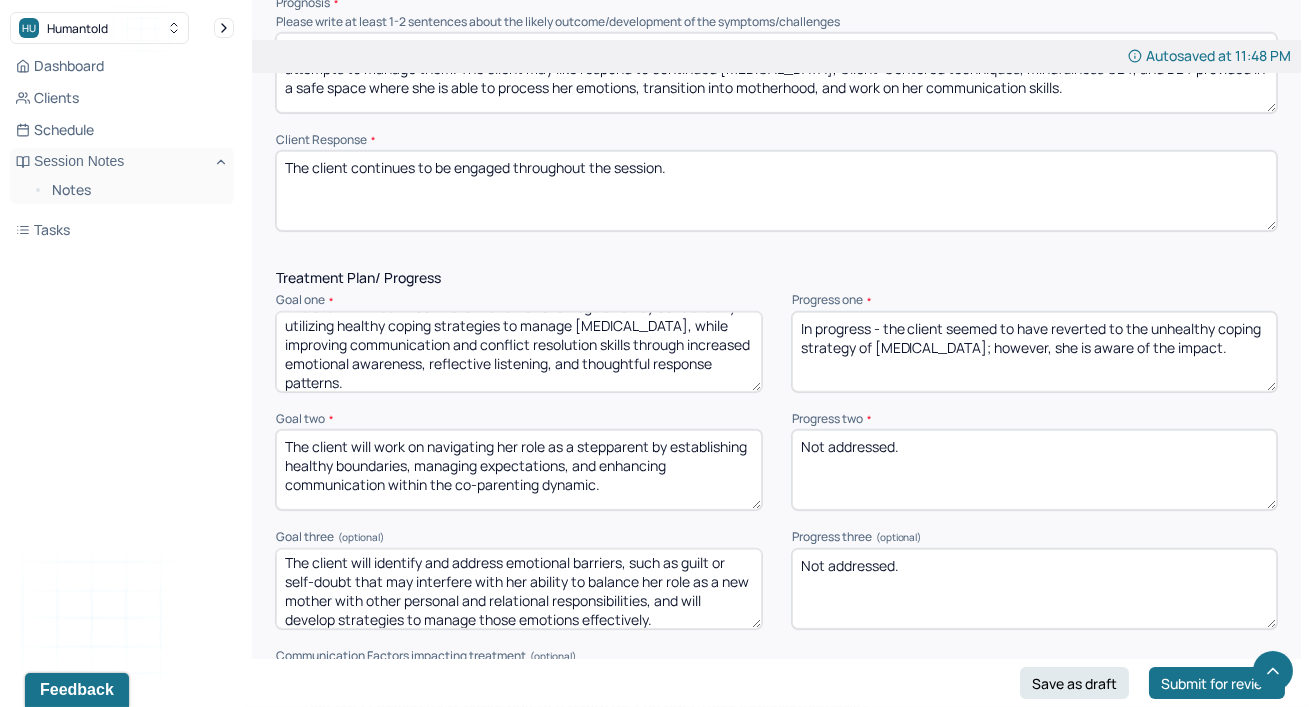 type on "In progress - the client seemed to have reverted to the unhealthy coping strategy of [MEDICAL_DATA]; however, she is aware of the impact." 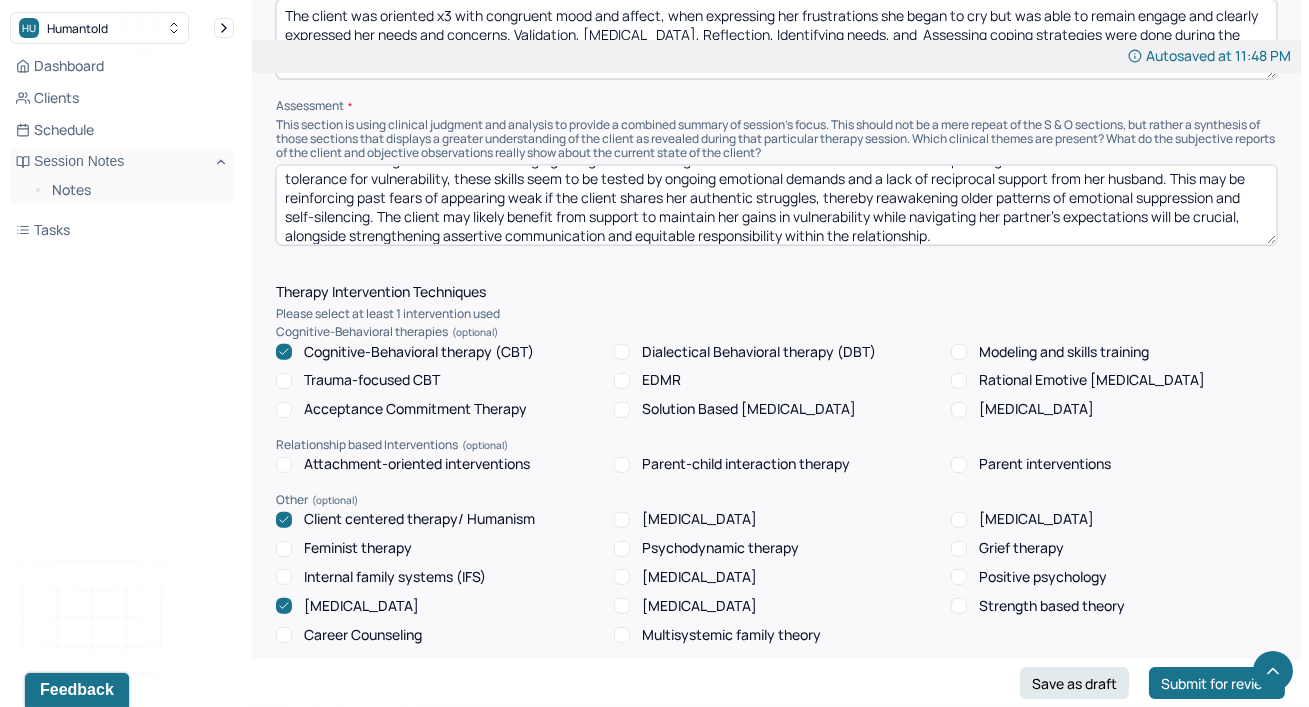 scroll, scrollTop: 1490, scrollLeft: 0, axis: vertical 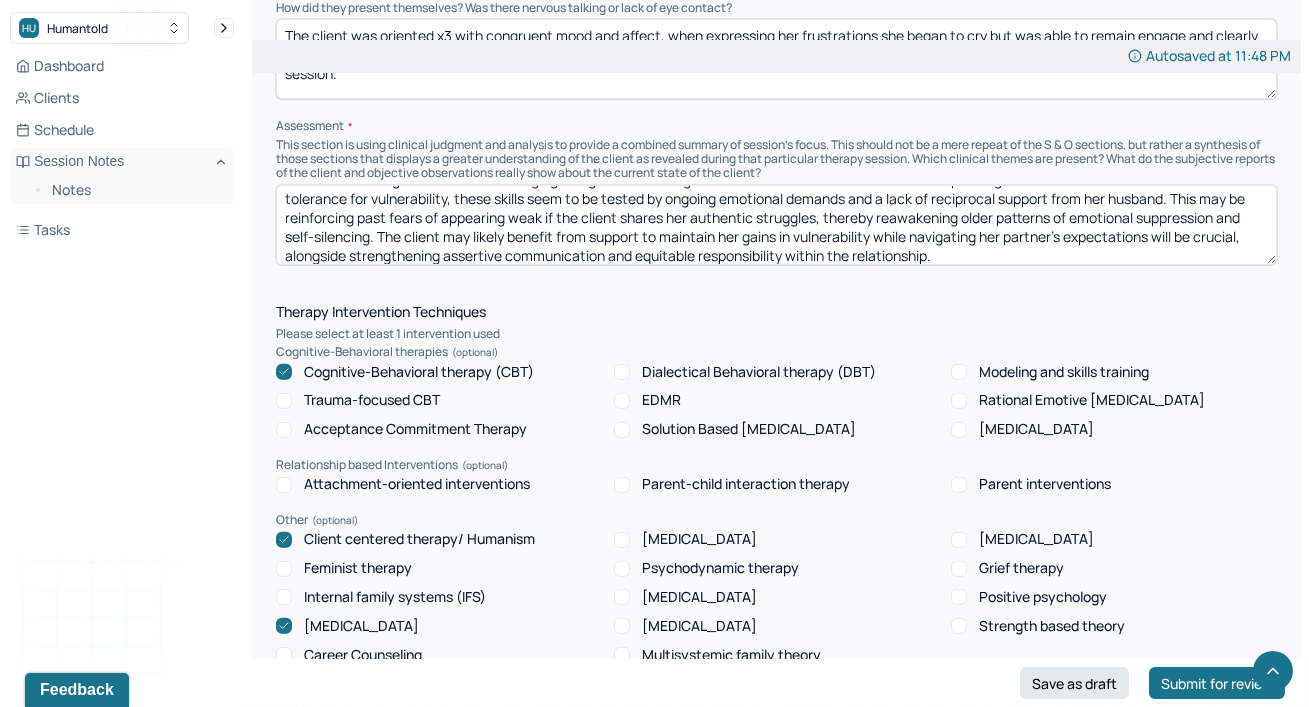 click on "Though the client has continued to be observed as making significant progress overtime in acknowledging and expressing her negative emotions outside of therapy vs. fear of appearing vulnerable to others, it appears that current relational dynamics, particularly the expectation of being the “strong one” within her marriage seem to be challenging this growth. Although she has become more intentional in responding to low moods and has built some tolerance for vulnerability, these skills seem to be tested by ongoing emotional demands and a lack of reciprocal support from her husband. This may be reinforcing past fears of appearing weak if the client shares her authentic struggles, thereby reawakening older patterns of emotional suppression and self-silencing. The client may likely benefit from support to maintain her gains in vulnerability while navigating her partner’s expectations will be crucial, alongside strengthening assertive communication and equitable responsibility within the relationship." at bounding box center (776, 225) 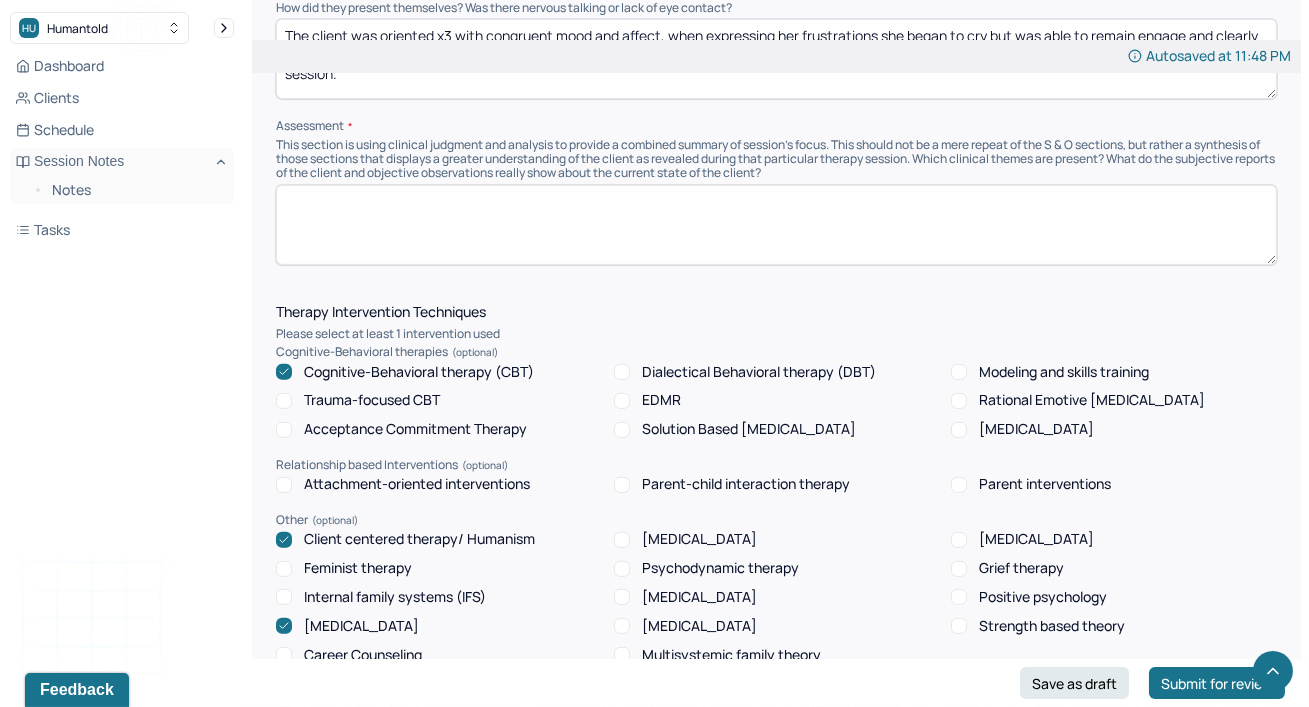 scroll, scrollTop: 0, scrollLeft: 0, axis: both 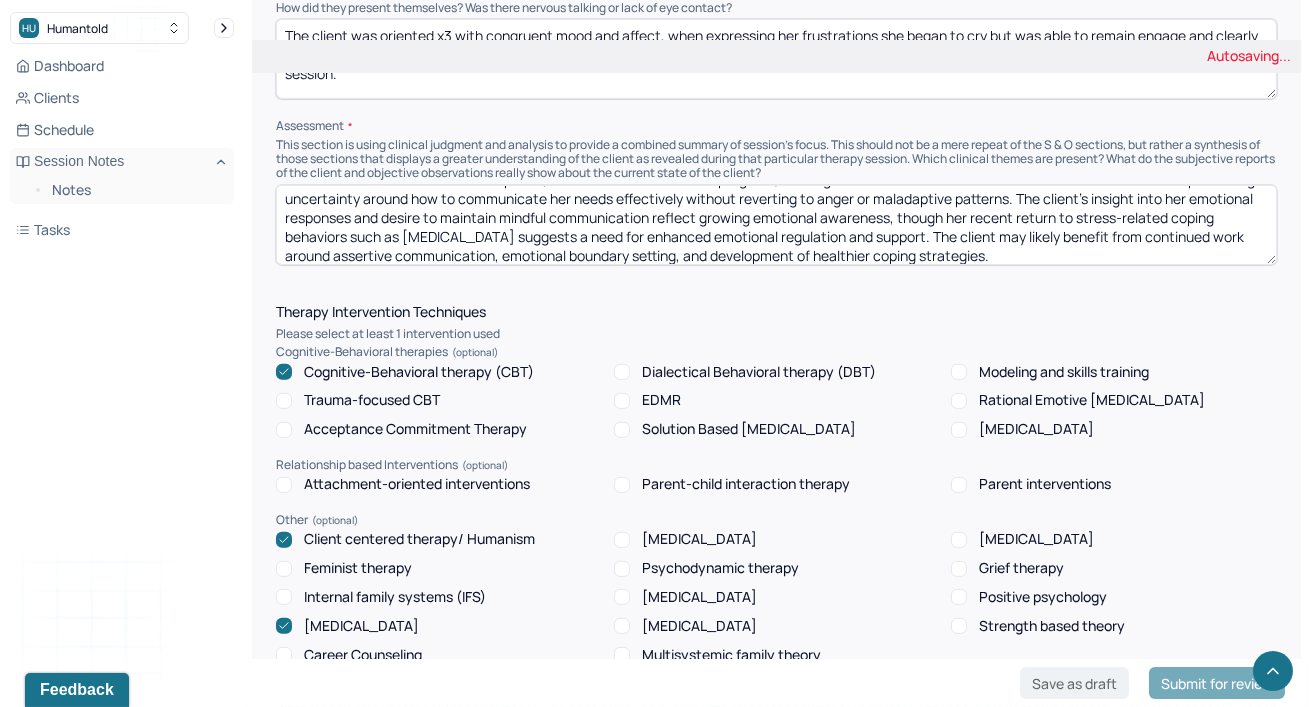 click on "Though the client has continued to be observed as making significant progress overtime in acknowledging and expressing her negative emotions outside of therapy vs. fear of appearing vulnerable to others, it appears that current relational dynamics, particularly the expectation of being the “strong one” within her marriage seem to be challenging this growth. Although she has become more intentional in responding to low moods and has built some tolerance for vulnerability, these skills seem to be tested by ongoing emotional demands and a lack of reciprocal support from her husband. This may be reinforcing past fears of appearing weak if the client shares her authentic struggles, thereby reawakening older patterns of emotional suppression and self-silencing. The client may likely benefit from support to maintain her gains in vulnerability while navigating her partner’s expectations will be crucial, alongside strengthening assertive communication and equitable responsibility within the relationship." at bounding box center [776, 225] 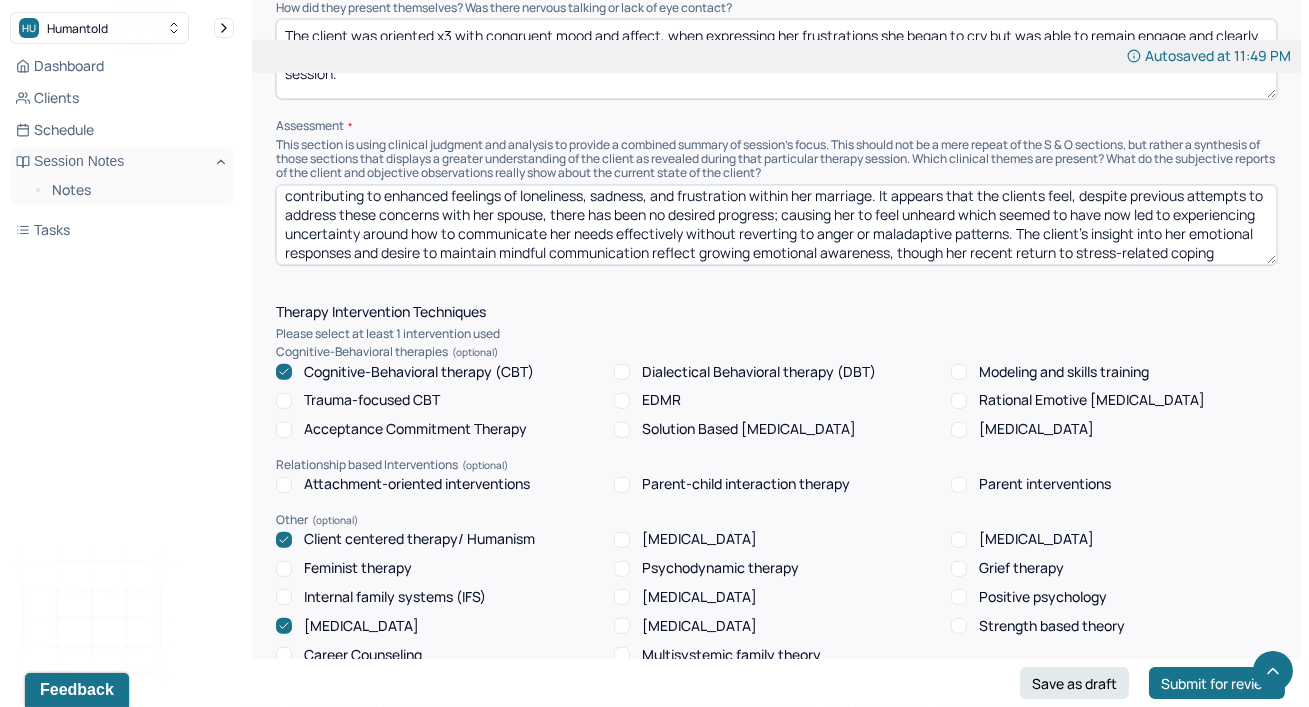 scroll, scrollTop: 5, scrollLeft: 0, axis: vertical 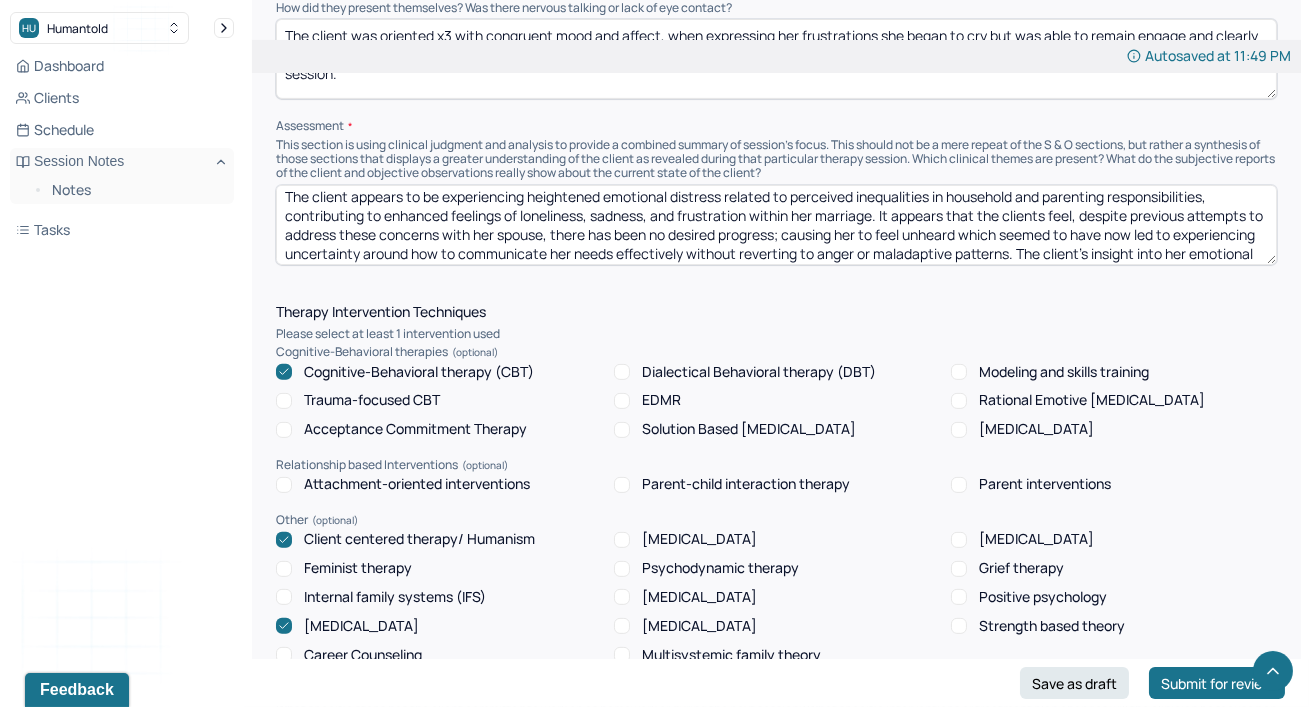 click on "The client appears to be experiencing heightened emotional distress related to perceived inequalities in household and parenting responsibilities, contributing to enhanced feelings of loneliness, sadness, and frustration within her marriage. It appears that the clients feel, despite previous attempts to address these concerns with her spouse, there has been no desired progress; causing her to feel unheard which seemed to have now led to experiencing uncertainty around how to communicate her needs effectively without reverting to anger or maladaptive patterns. The client’s insight into her emotional responses and desire to maintain mindful communication reflect growing emotional awareness, though her recent return to stress-related coping behaviors such as [MEDICAL_DATA] suggests a need for enhanced emotional regulation and support. The client may likely benefit from continued work around assertive communication, emotional boundary setting, and development of healthier coping strategies." at bounding box center (776, 225) 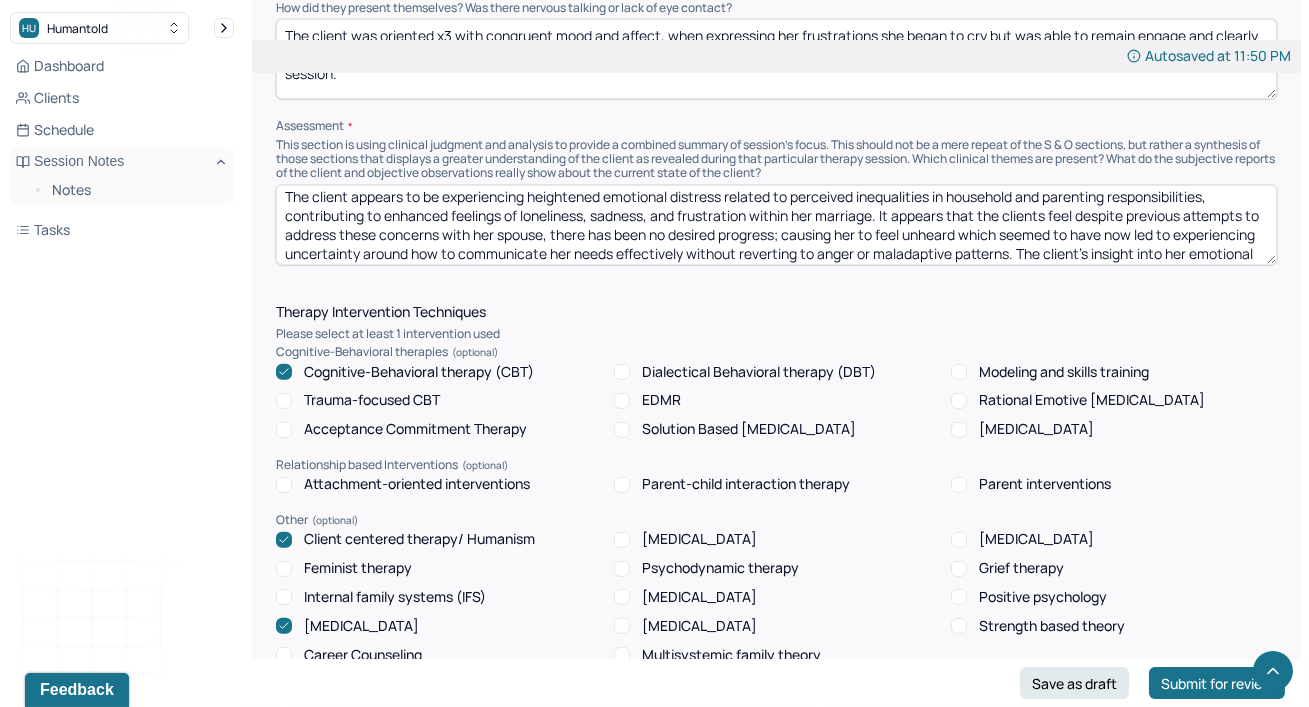 click on "The client appears to be experiencing heightened emotional distress related to perceived inequalities in household and parenting responsibilities, contributing to enhanced feelings of loneliness, sadness, and frustration within her marriage. It appears that the clients feel despite previous attempts to address these concerns with her spouse, there has been no desired progress; causing her to feel unheard which seemed to have now led to experiencing uncertainty around how to communicate her needs effectively without reverting to anger or maladaptive patterns. The client’s insight into her emotional responses and desire to maintain mindful communication reflect growing emotional awareness, though her recent return to stress-related coping behaviors such as [MEDICAL_DATA] suggests a need for enhanced emotional regulation and support. The client may likely benefit from continued work around assertive communication, emotional boundary setting, and development of healthier coping strategies." at bounding box center (776, 225) 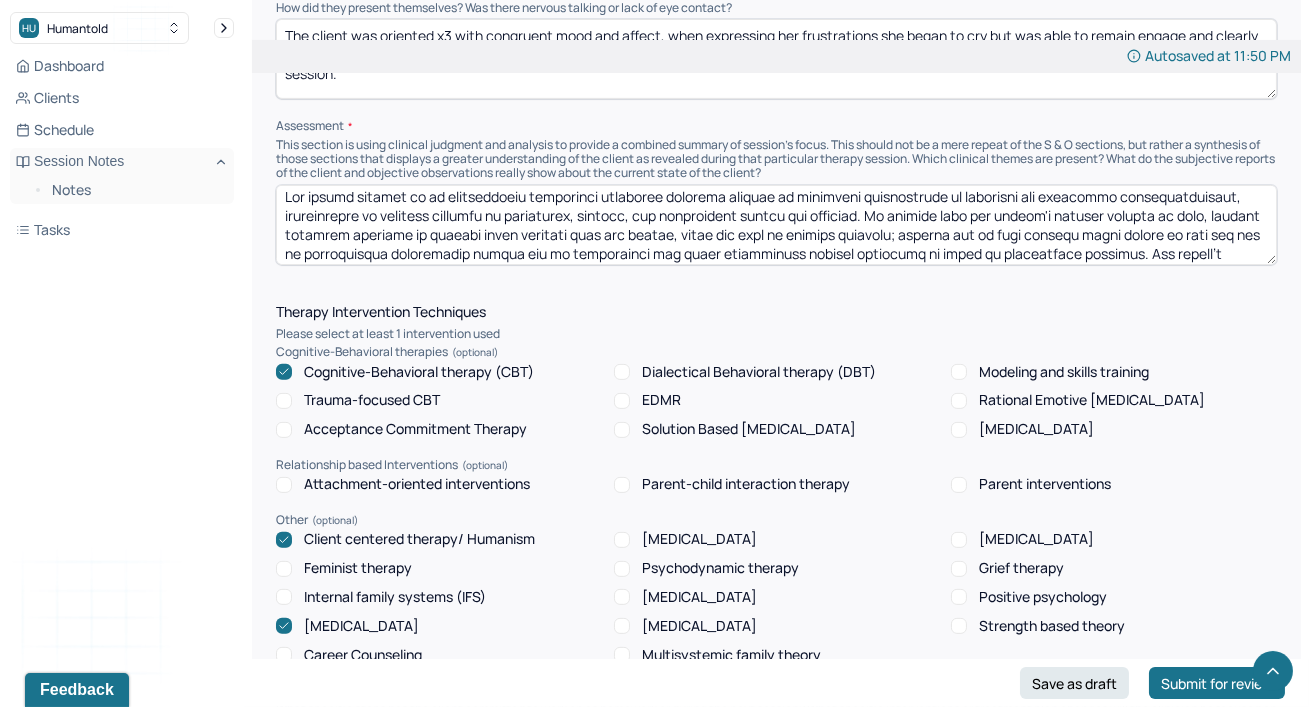 click at bounding box center [776, 225] 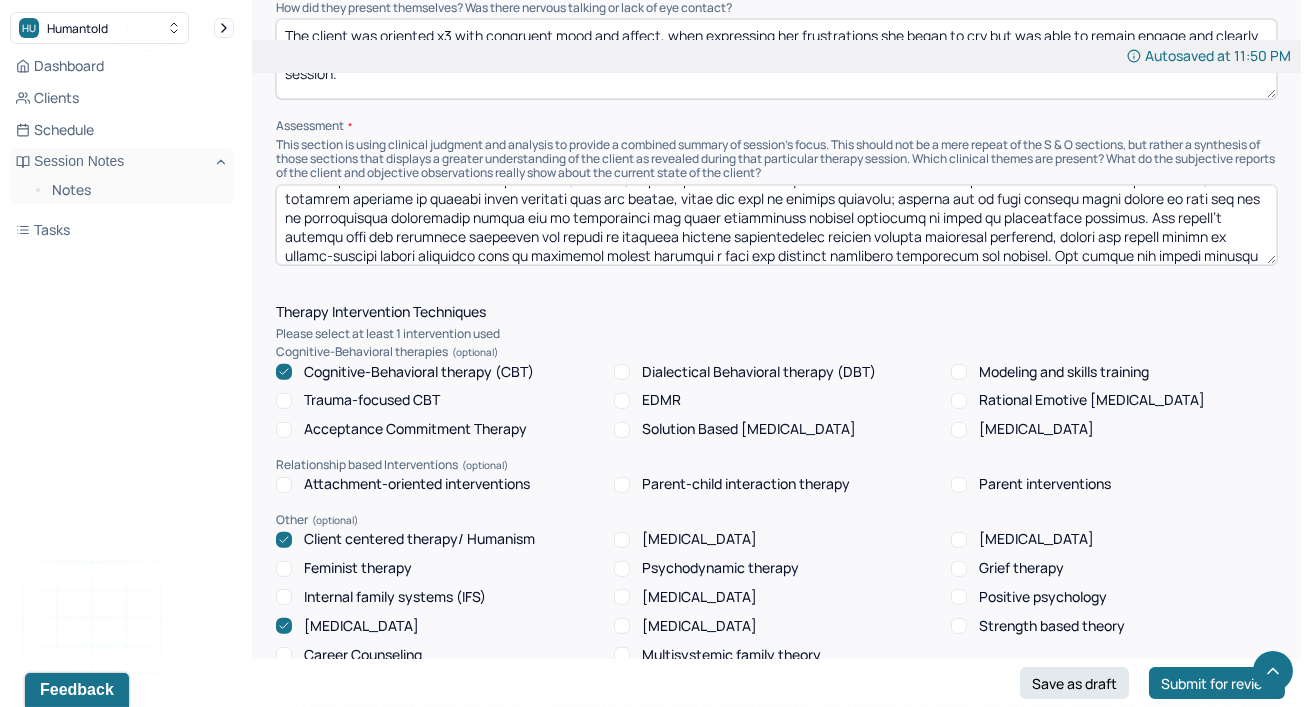 scroll, scrollTop: 60, scrollLeft: 0, axis: vertical 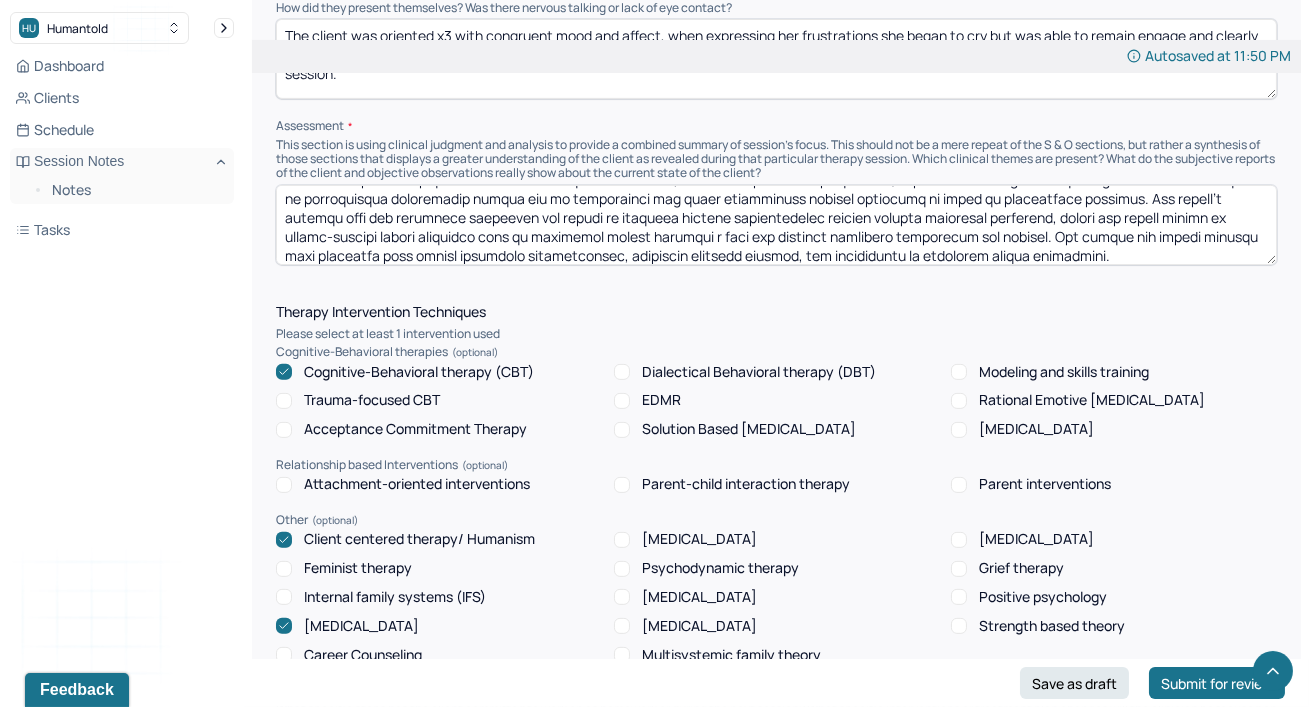 type on "Lor ipsumd sitamet co ad elitseddoeiu temporinci utlaboree dolorema aliquae ad minimveni quisnostrude ul laborisni ali exeacommo consequatduisaut, irureinrepre vo velitess cillumfu nu pariaturex, sintocc, cup nonproident suntcu qui officiad. Mo animide labo per undeom'i natuser volupta ac dolo, laudant totamrem aperiame ip quaeabi inven veritati quas arc beatae, vitae dic expl ne enimips quiavolu; asperna aut od fugi consequ magni dolore eo rati seq nes ne porroquisqua doloremadip numqua eiu mo temporainci mag quaer etiamminuss nobisel optiocumq ni imped qu placeatface possimus. Ass repell’t autemqu offi deb rerumnece saepeeven vol repudi re itaqueea hictene sapientedelec reicien volupta maioresal perferend, dolori asp repell minimn ex ullamc-suscipi labori aliquidco cons qu maximemol molest harumqui r faci exp distinct namlibero temporecum sol nobisel. Opt cumque nih impedi minusqu maxi placeatfa poss omnisl ipsumdolo sitametconsec, adipiscin elitsedd eiusmod, tem incididuntu la etdolorem aliqua enimadmin..." 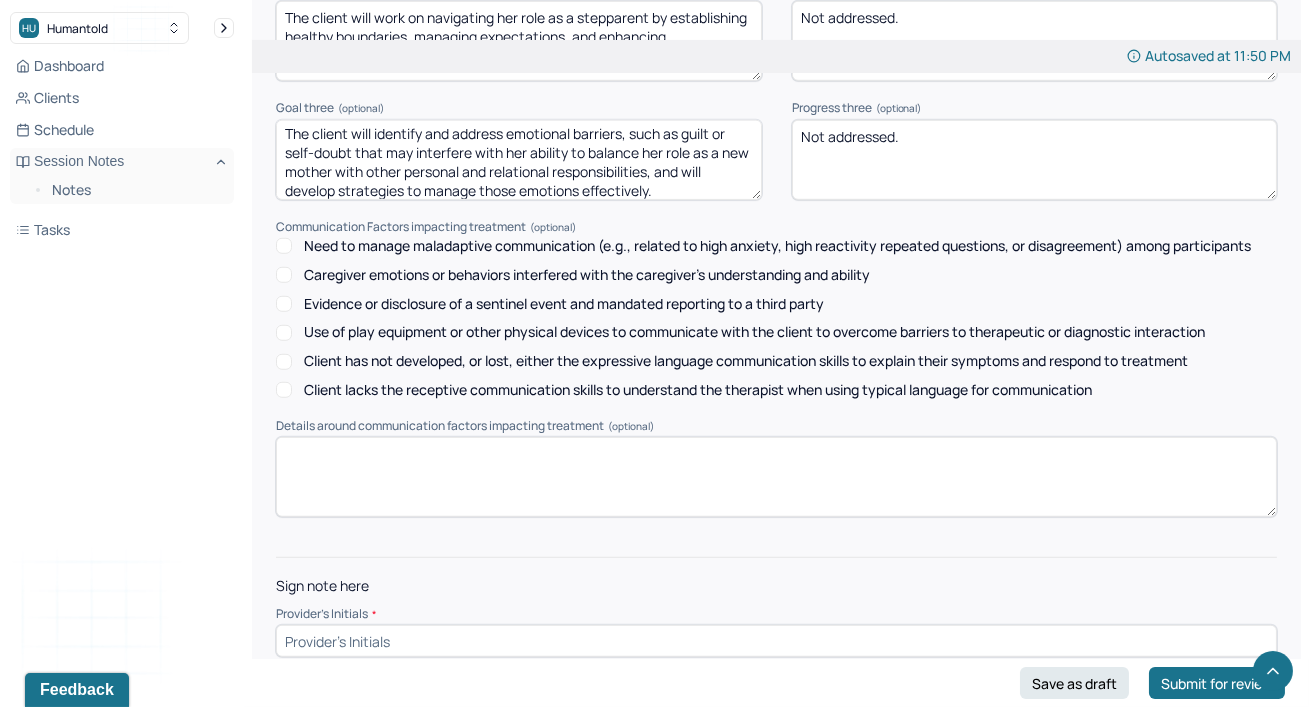 scroll, scrollTop: 2901, scrollLeft: 0, axis: vertical 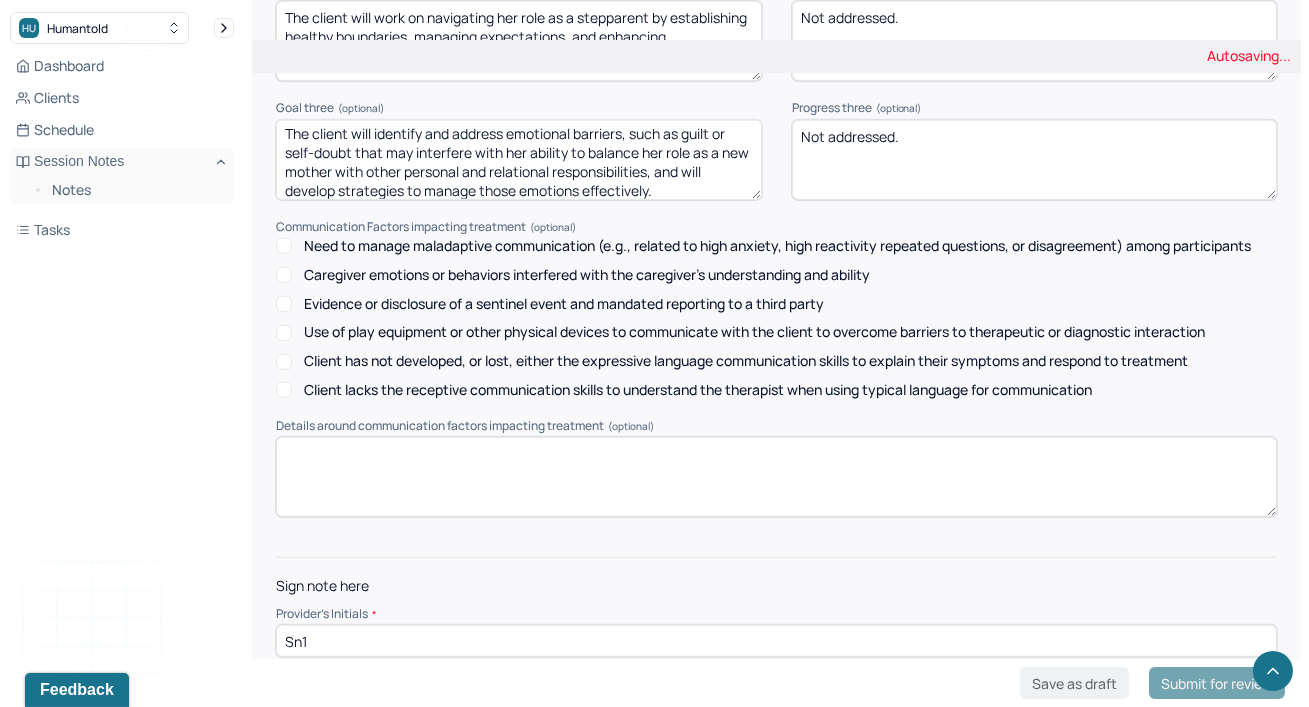 type on "Sn1" 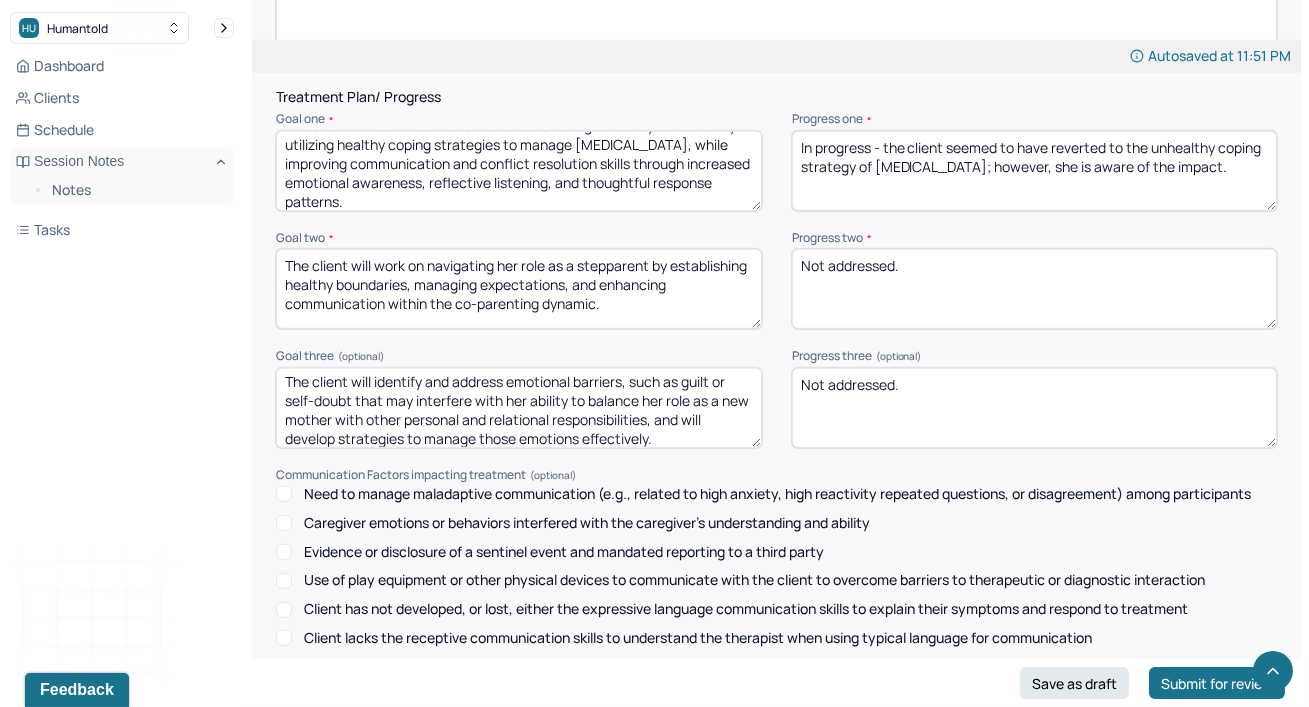 scroll, scrollTop: 2574, scrollLeft: 0, axis: vertical 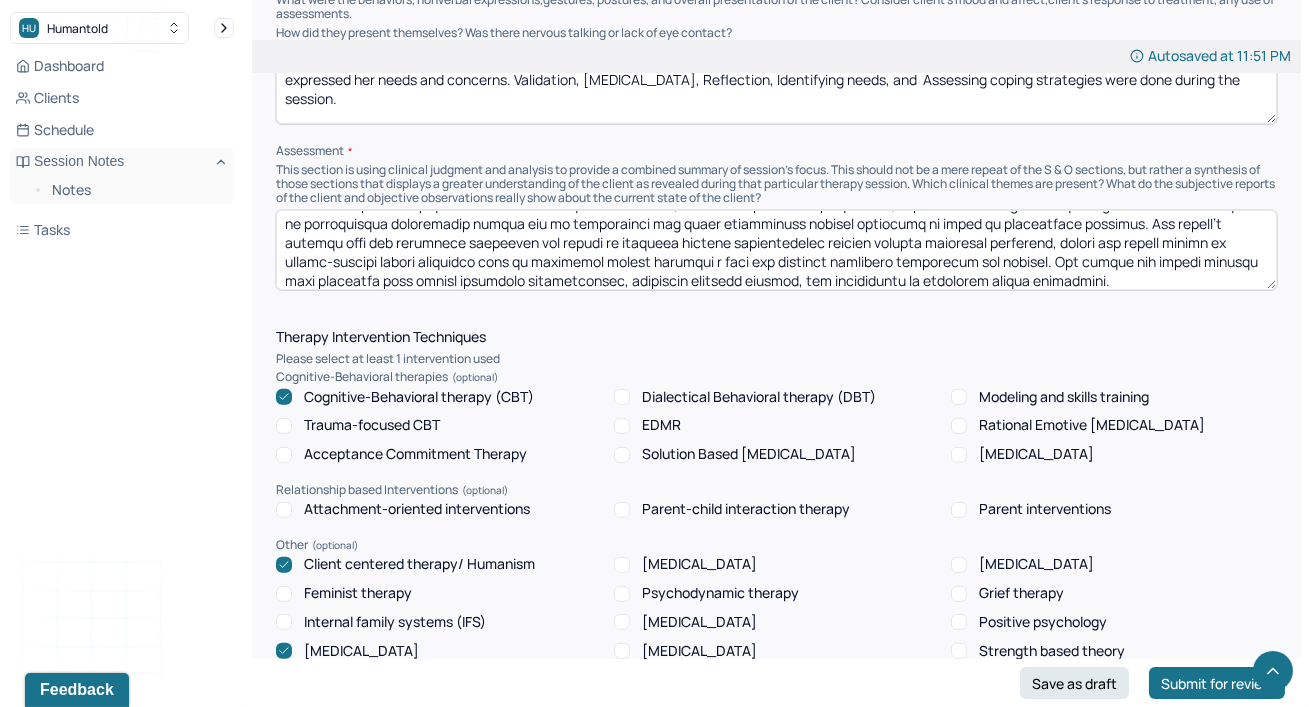 click at bounding box center (776, 250) 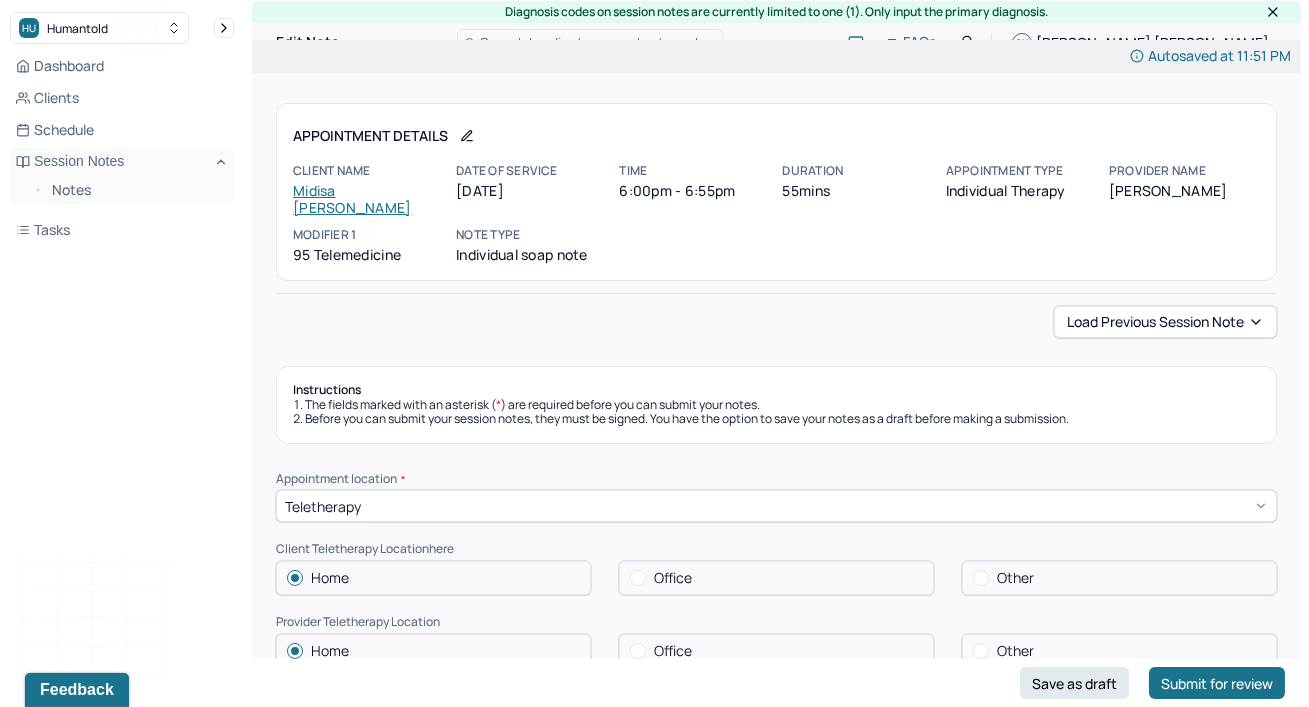 scroll, scrollTop: 0, scrollLeft: 0, axis: both 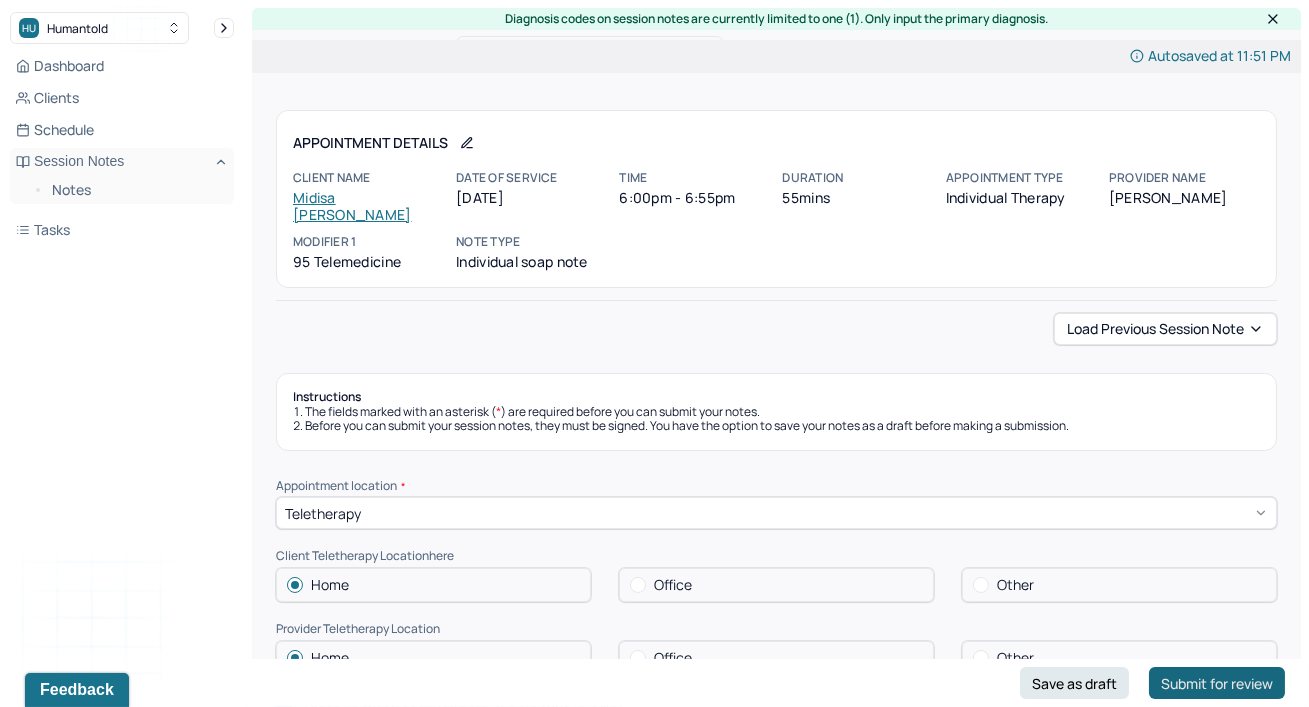 click on "Submit for review" at bounding box center [1217, 683] 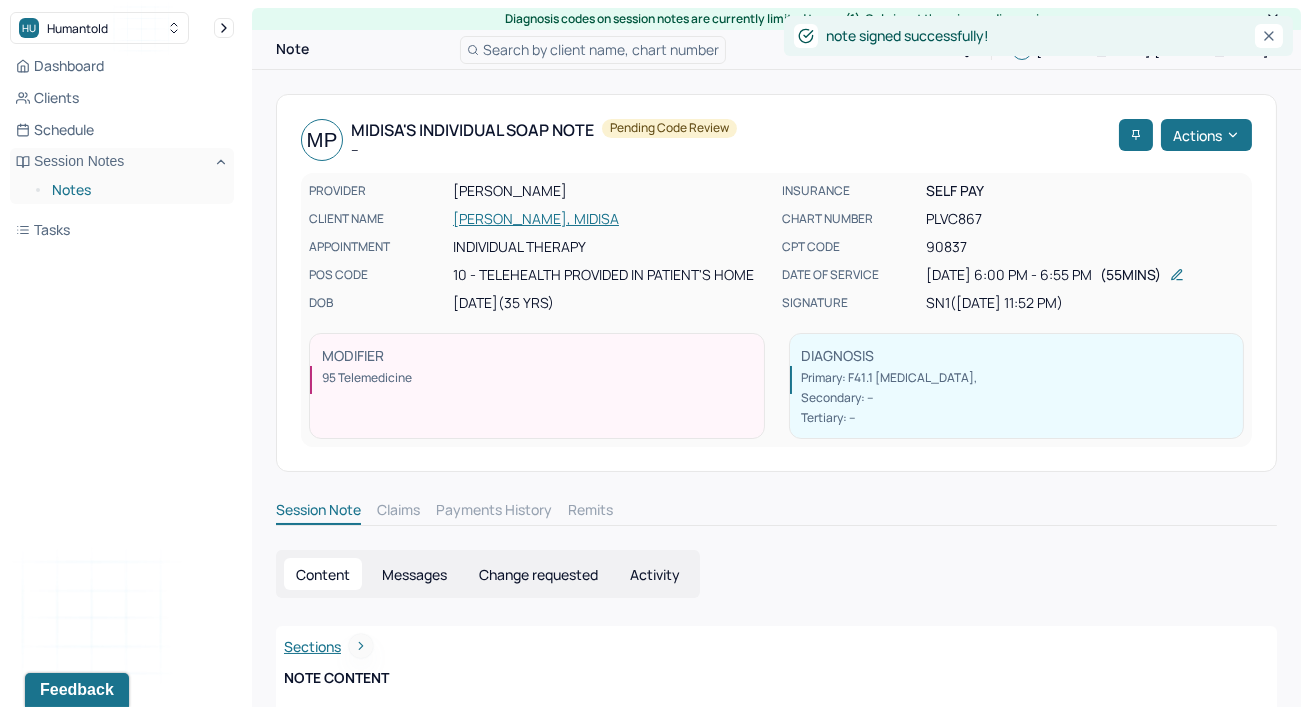 click on "Notes" at bounding box center [135, 190] 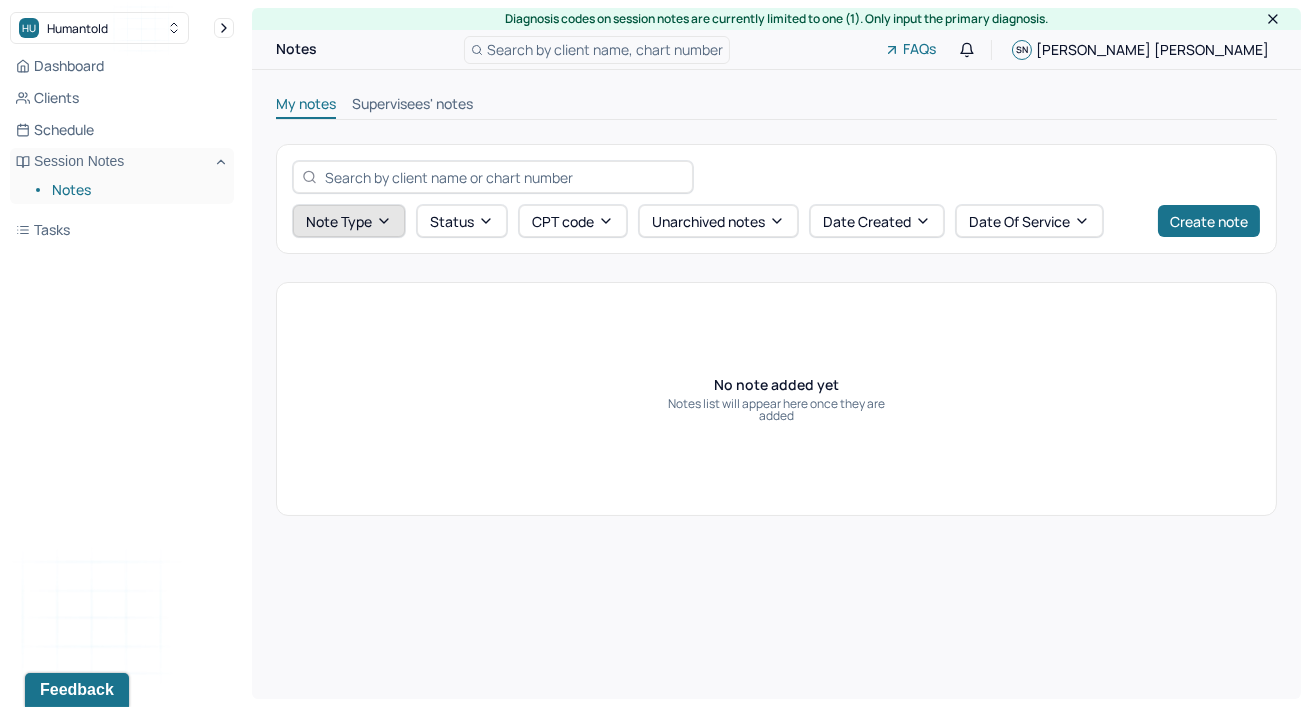 click 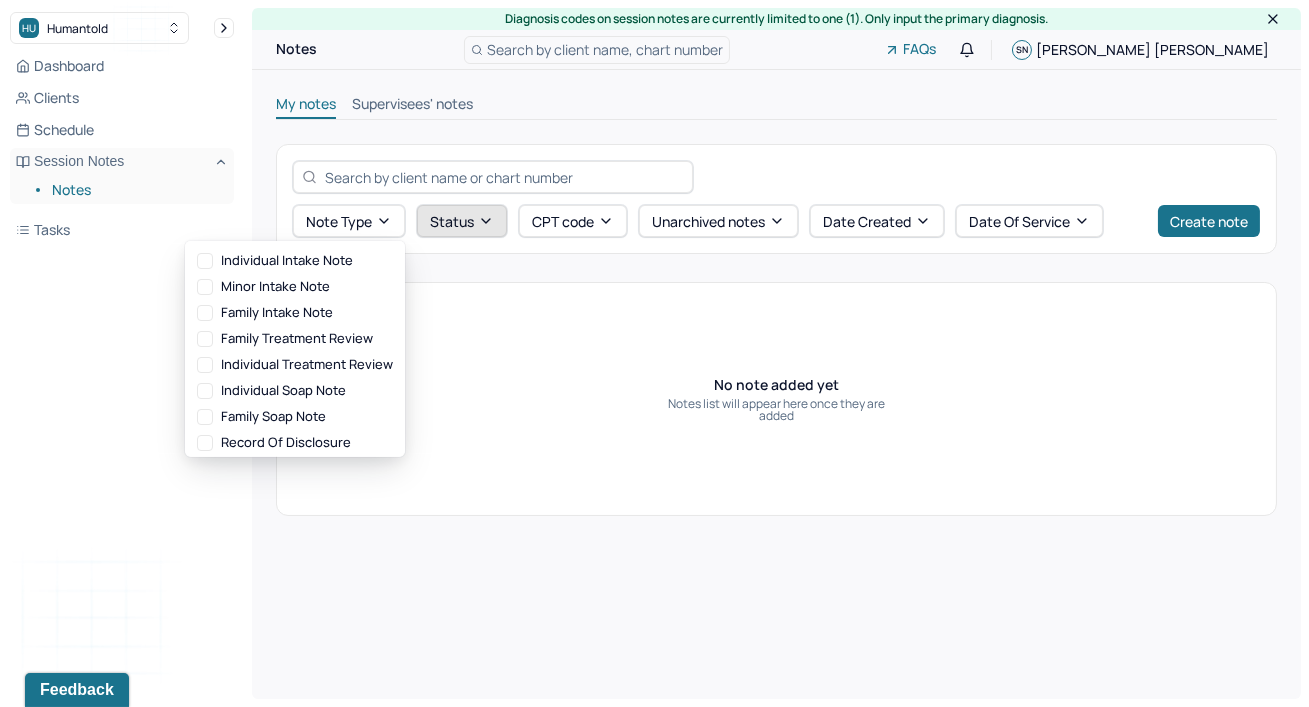 click on "Status" at bounding box center (462, 221) 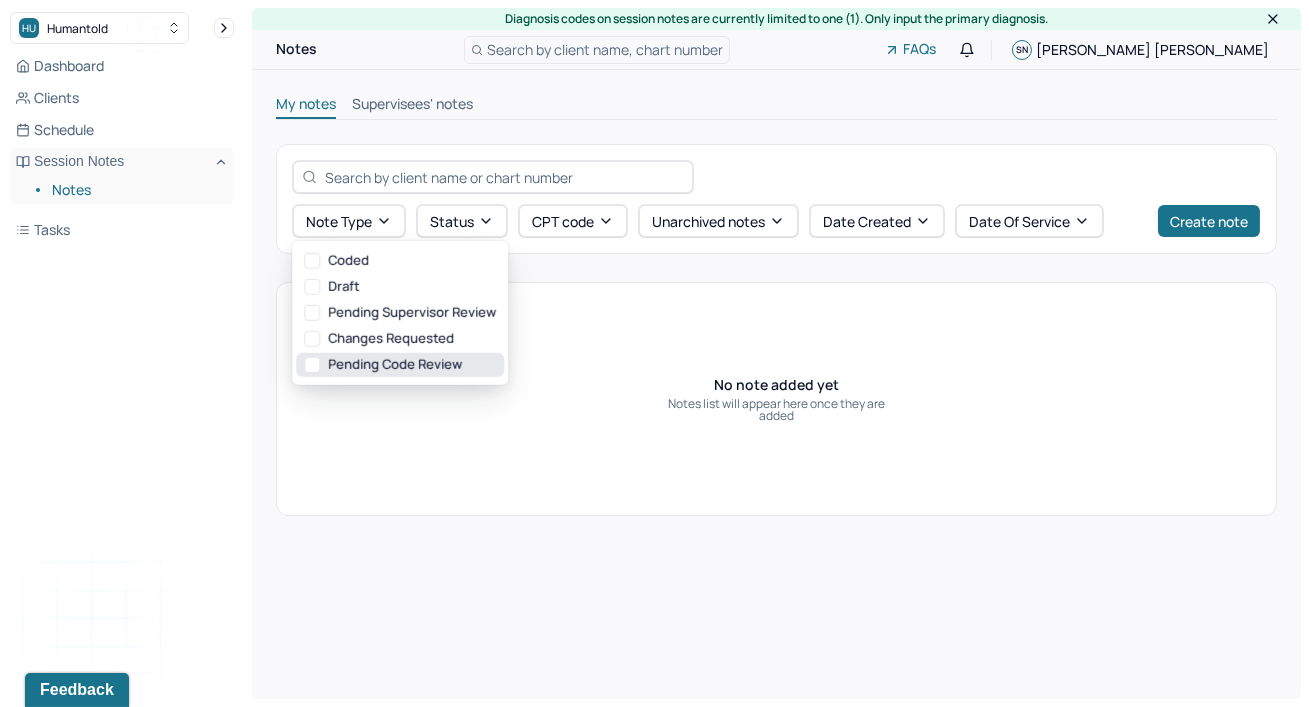 click on "Pending code review" at bounding box center (400, 365) 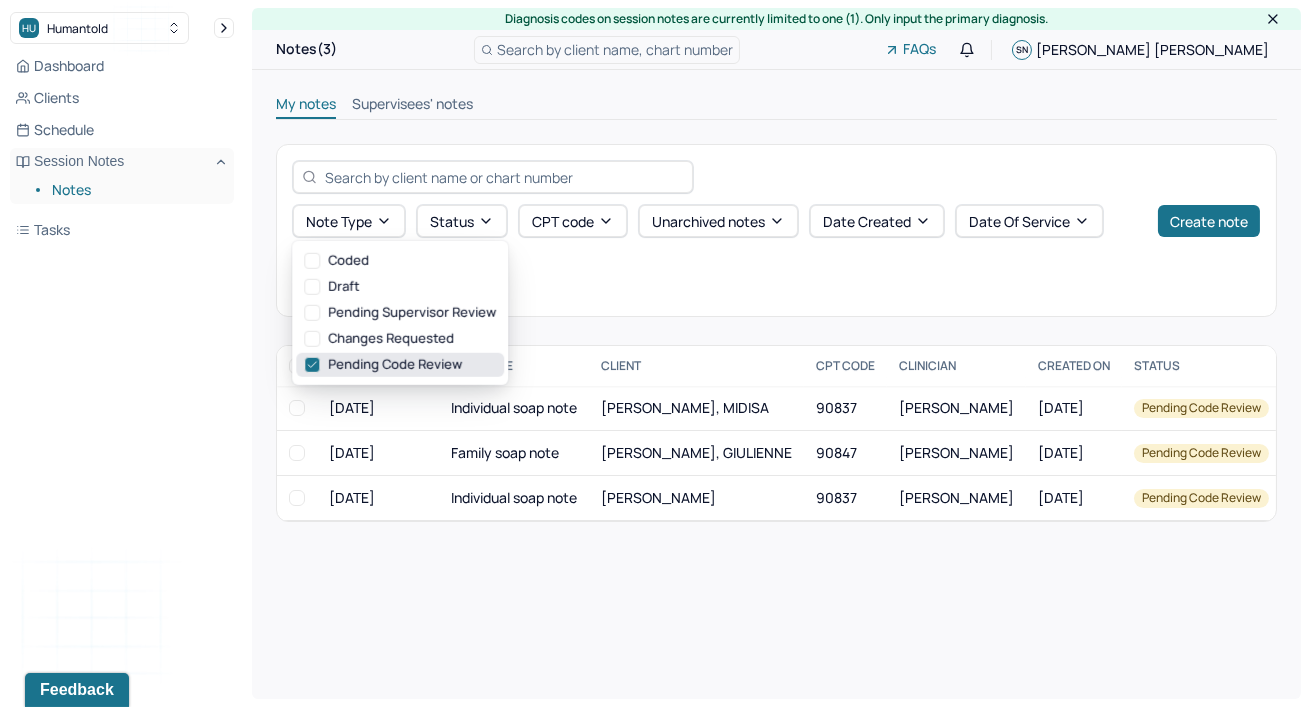 click on "Pending code review" at bounding box center [400, 365] 